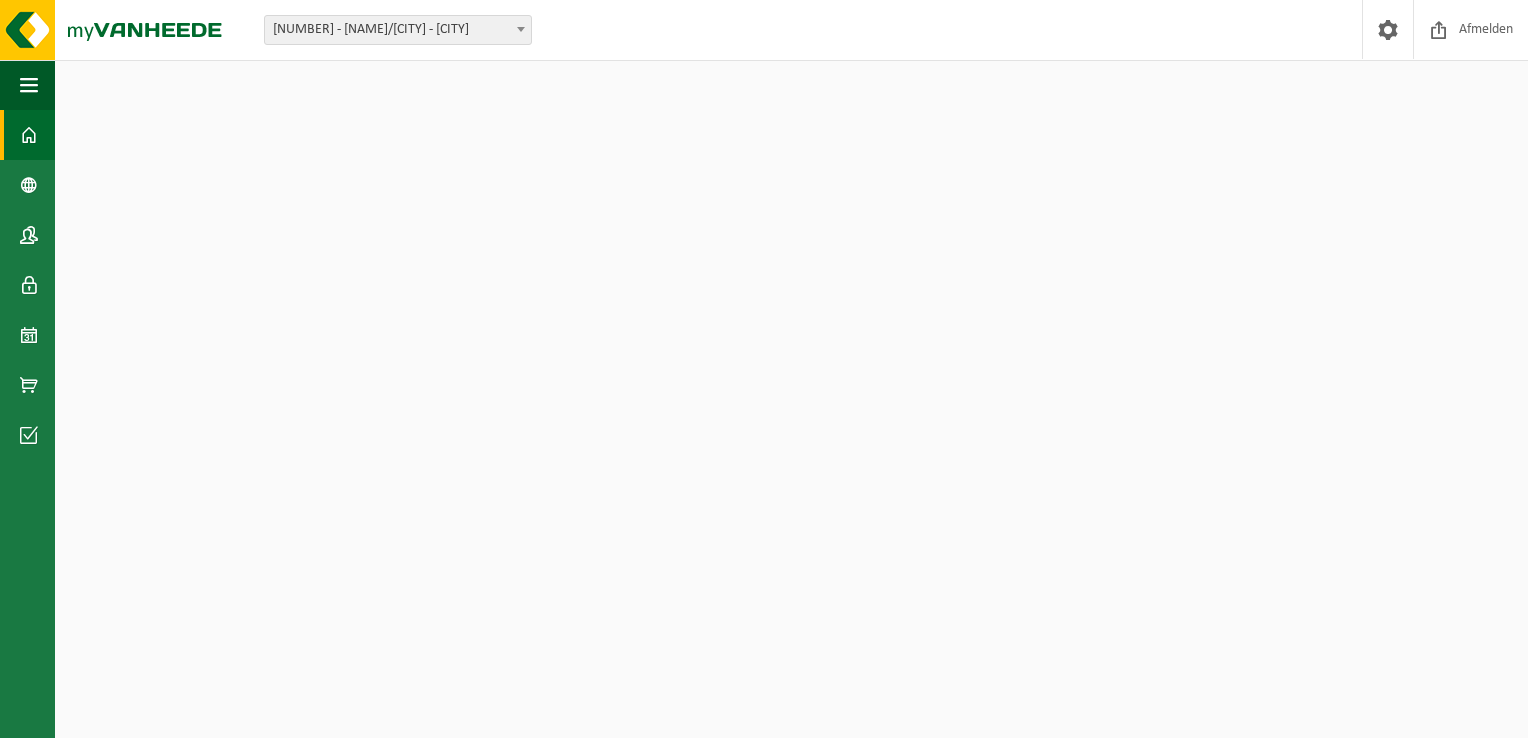 scroll, scrollTop: 0, scrollLeft: 0, axis: both 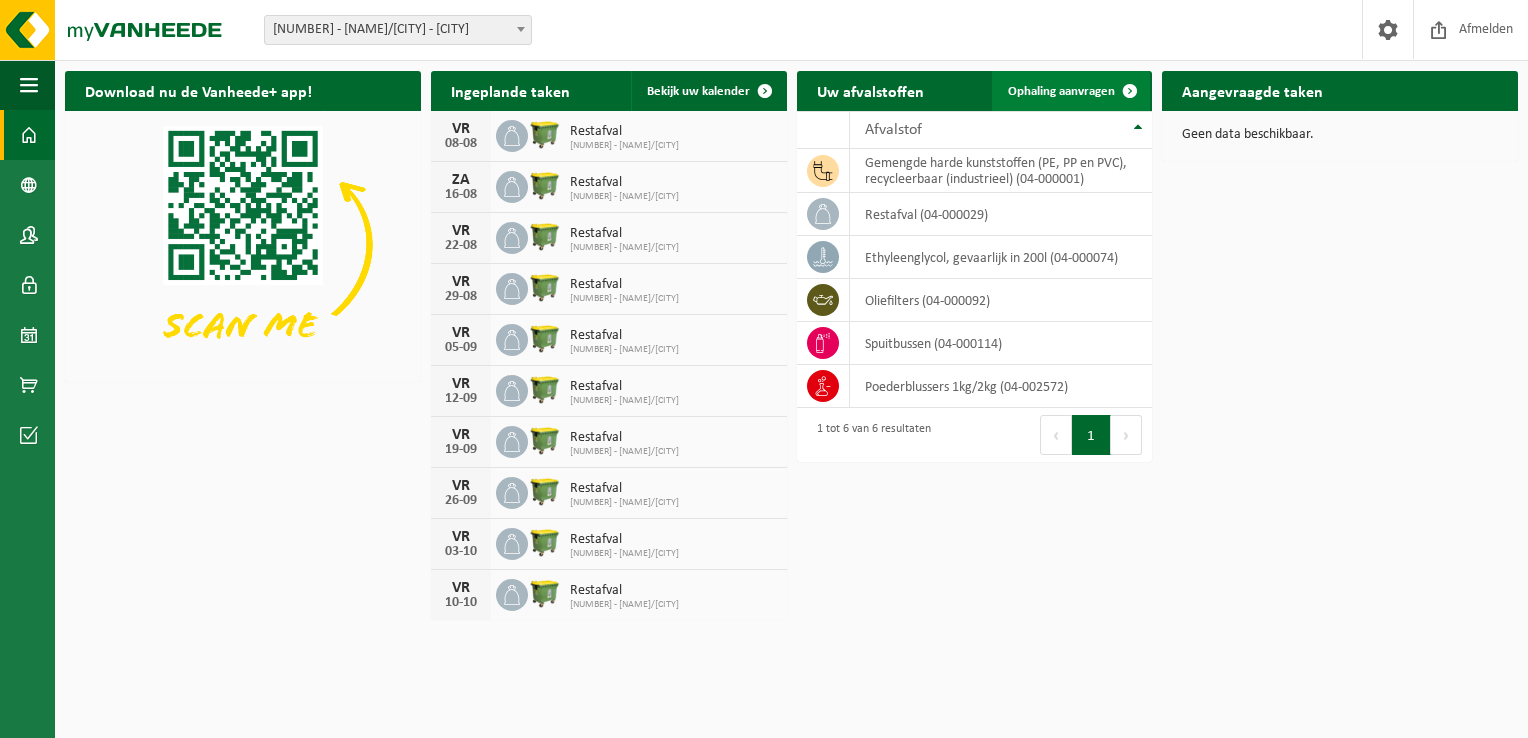 click at bounding box center (1130, 91) 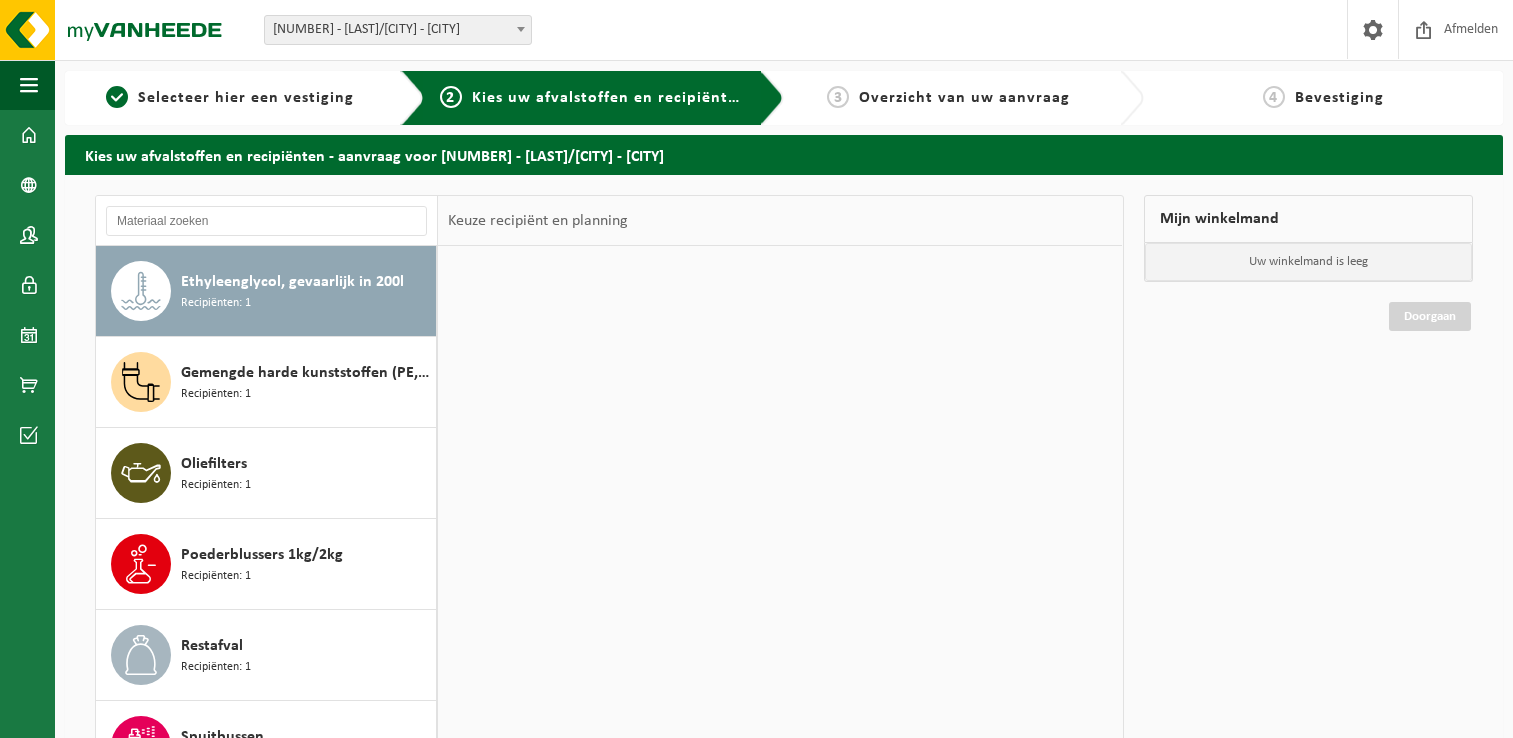 scroll, scrollTop: 0, scrollLeft: 0, axis: both 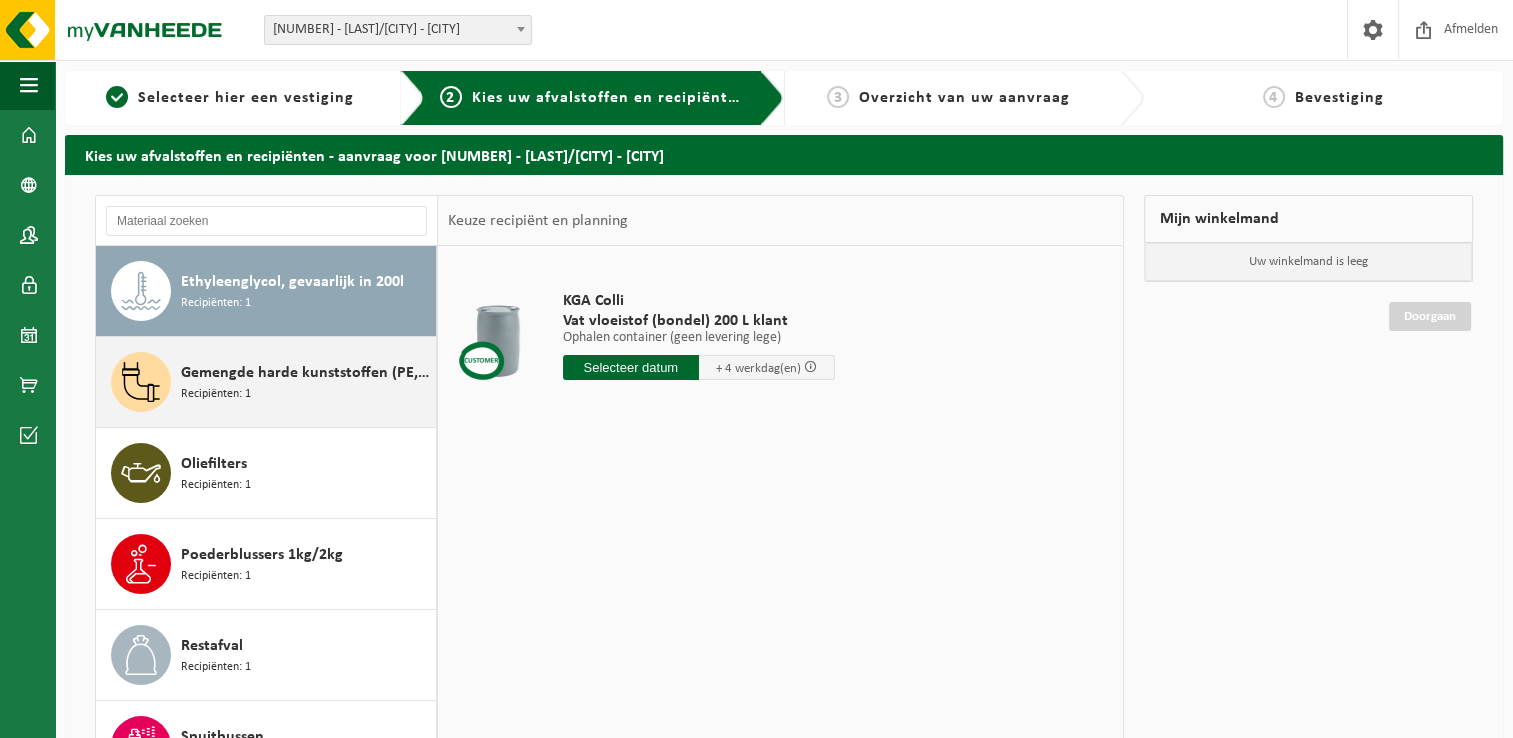 click on "Gemengde harde kunststoffen (PE, PP en PVC), recycleerbaar (industrieel)" at bounding box center (306, 373) 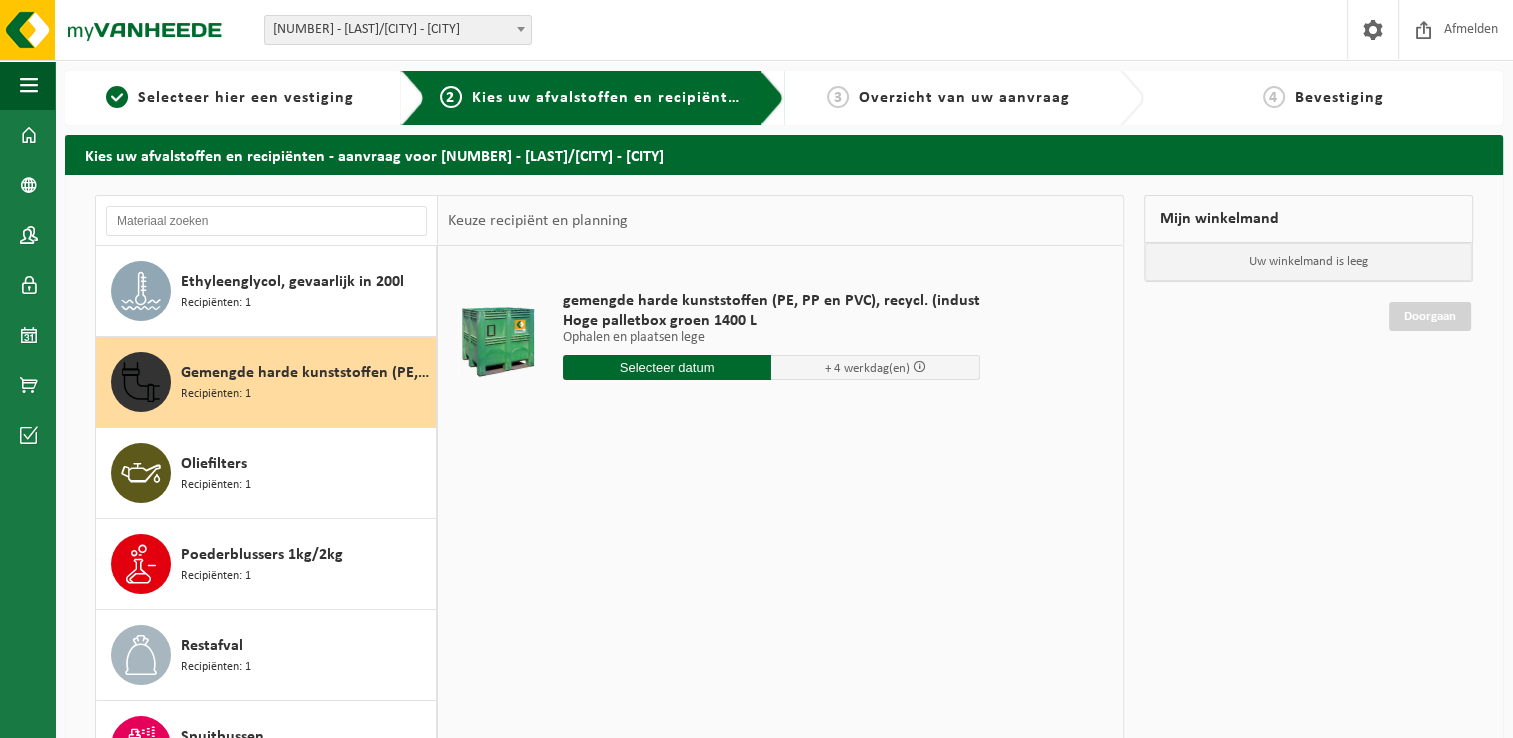 click on "+ 4 werkdag(en)" at bounding box center [867, 368] 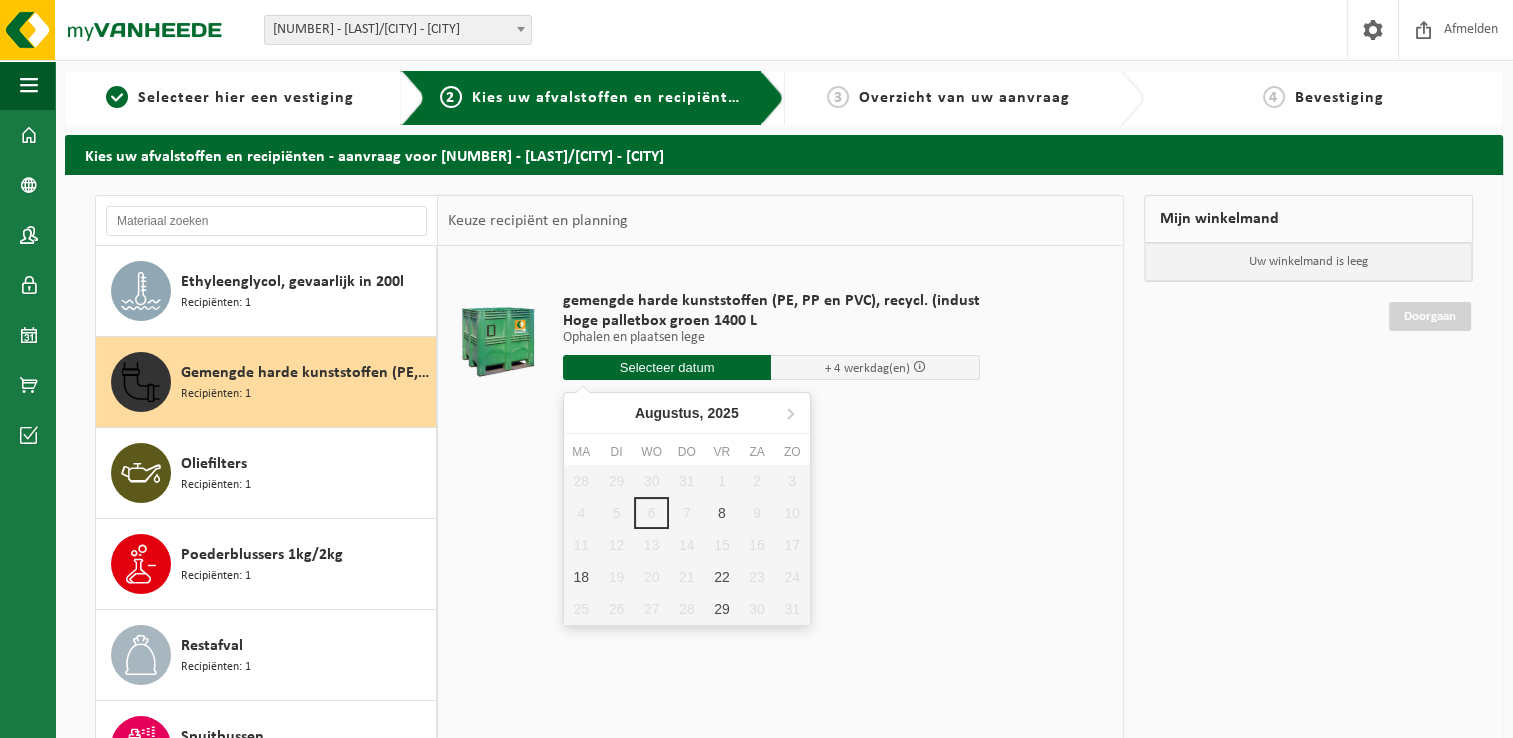 click at bounding box center [667, 367] 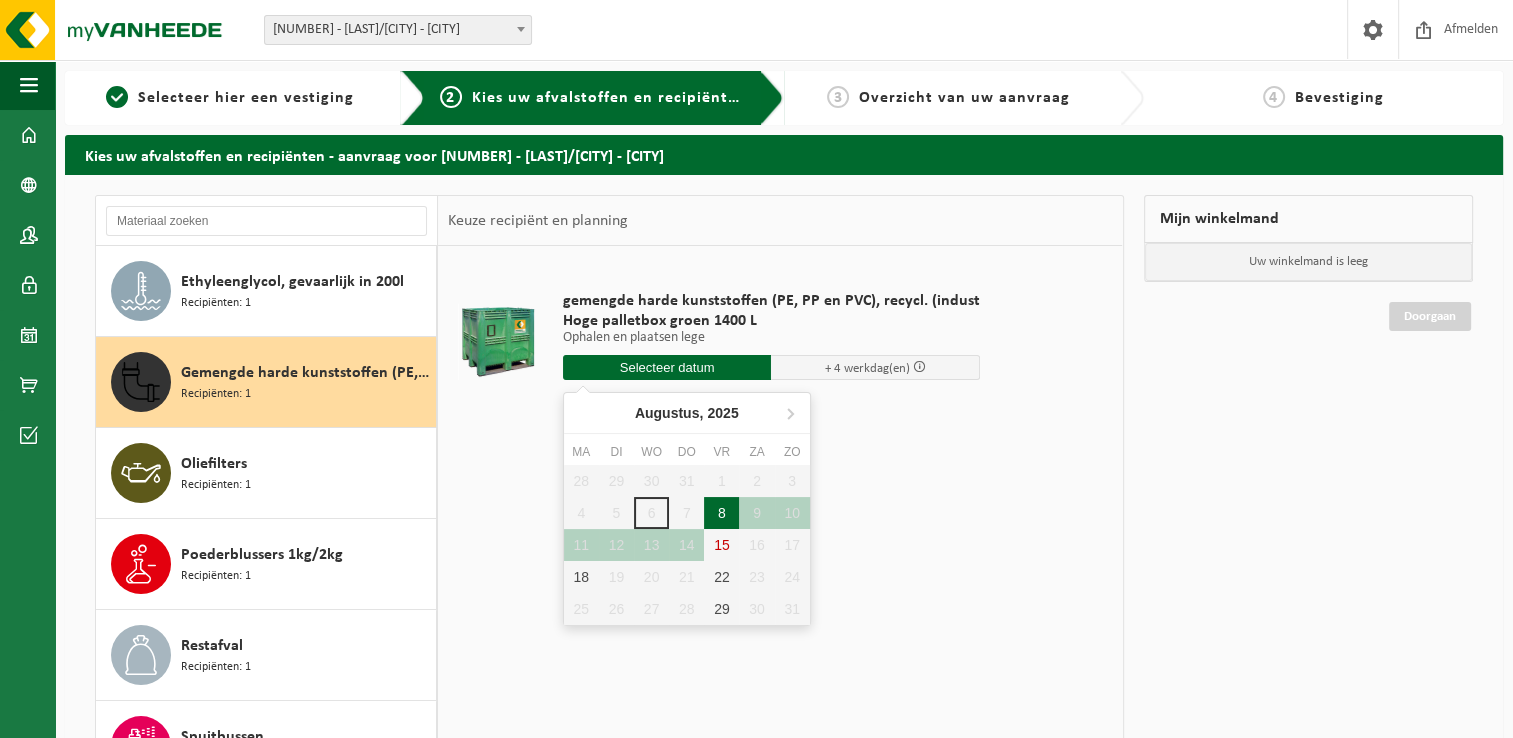 click on "8" at bounding box center (721, 513) 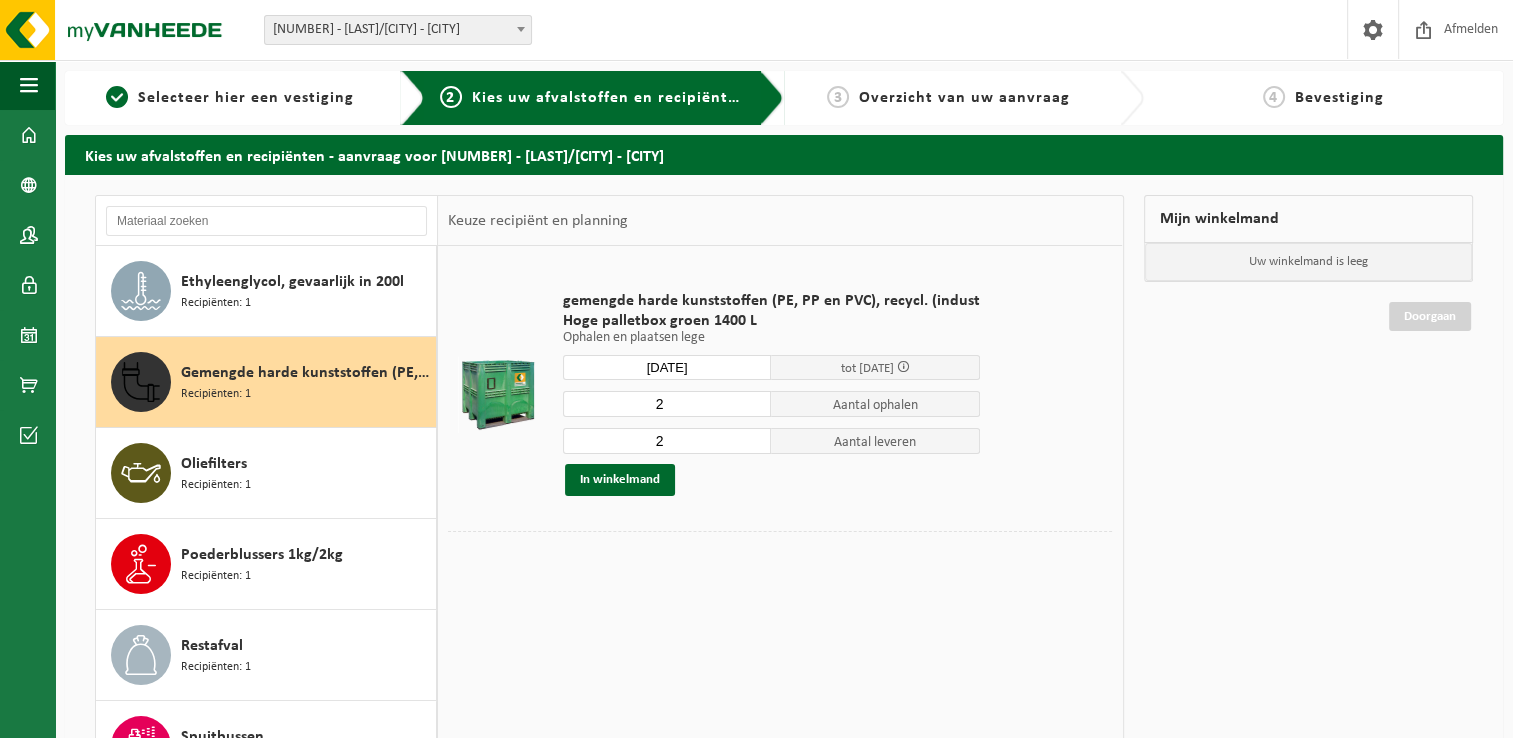 type on "Van 2025-08-08" 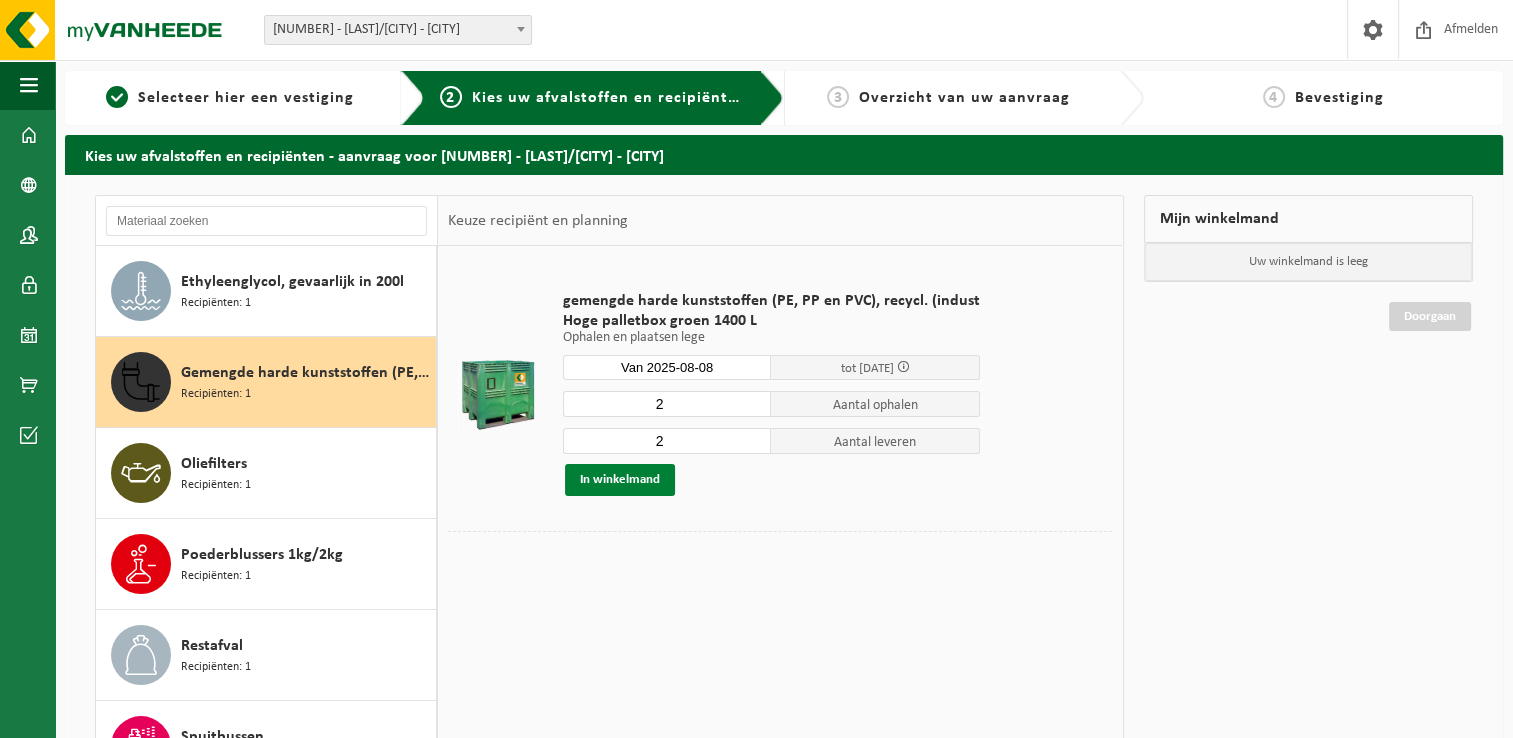 click on "In winkelmand" at bounding box center [620, 480] 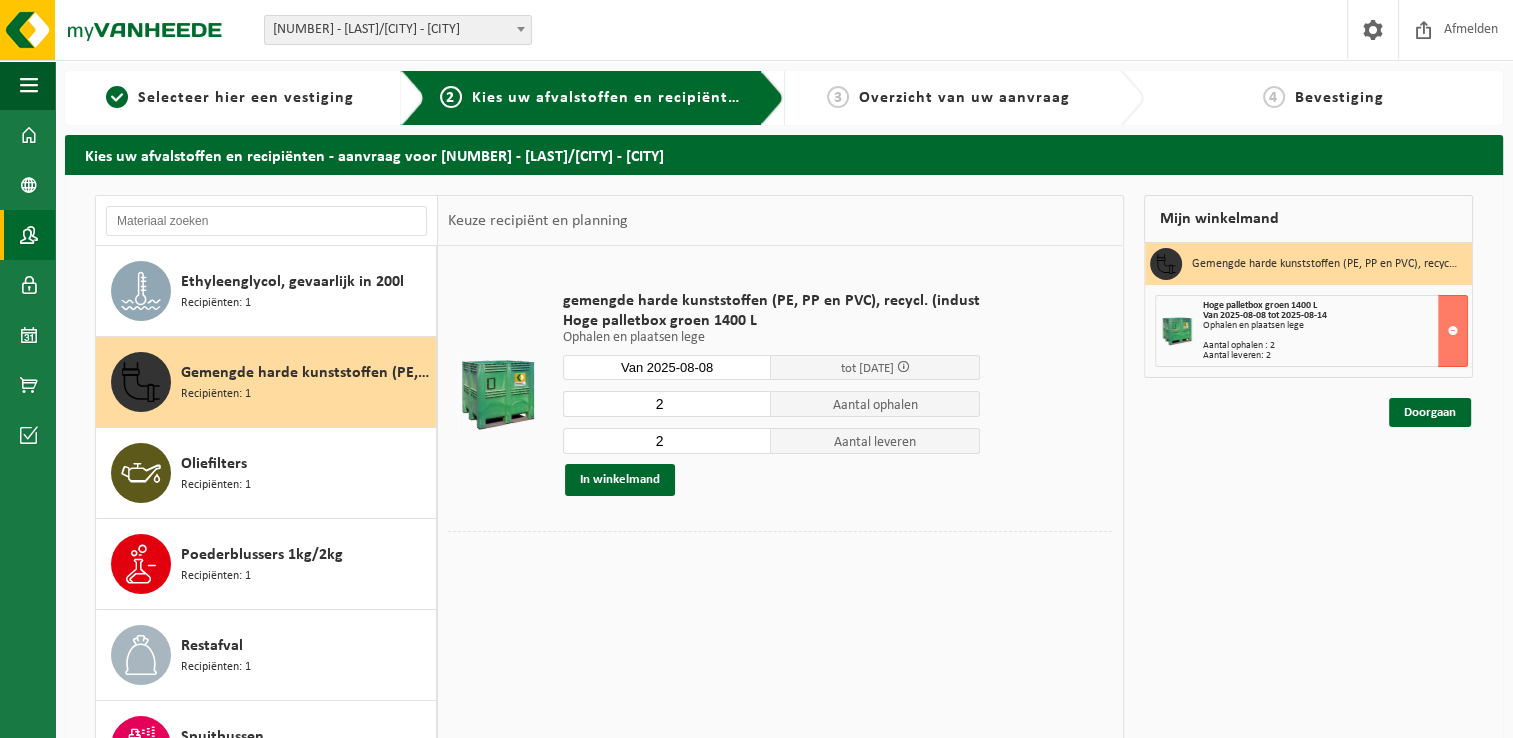 click at bounding box center (29, 235) 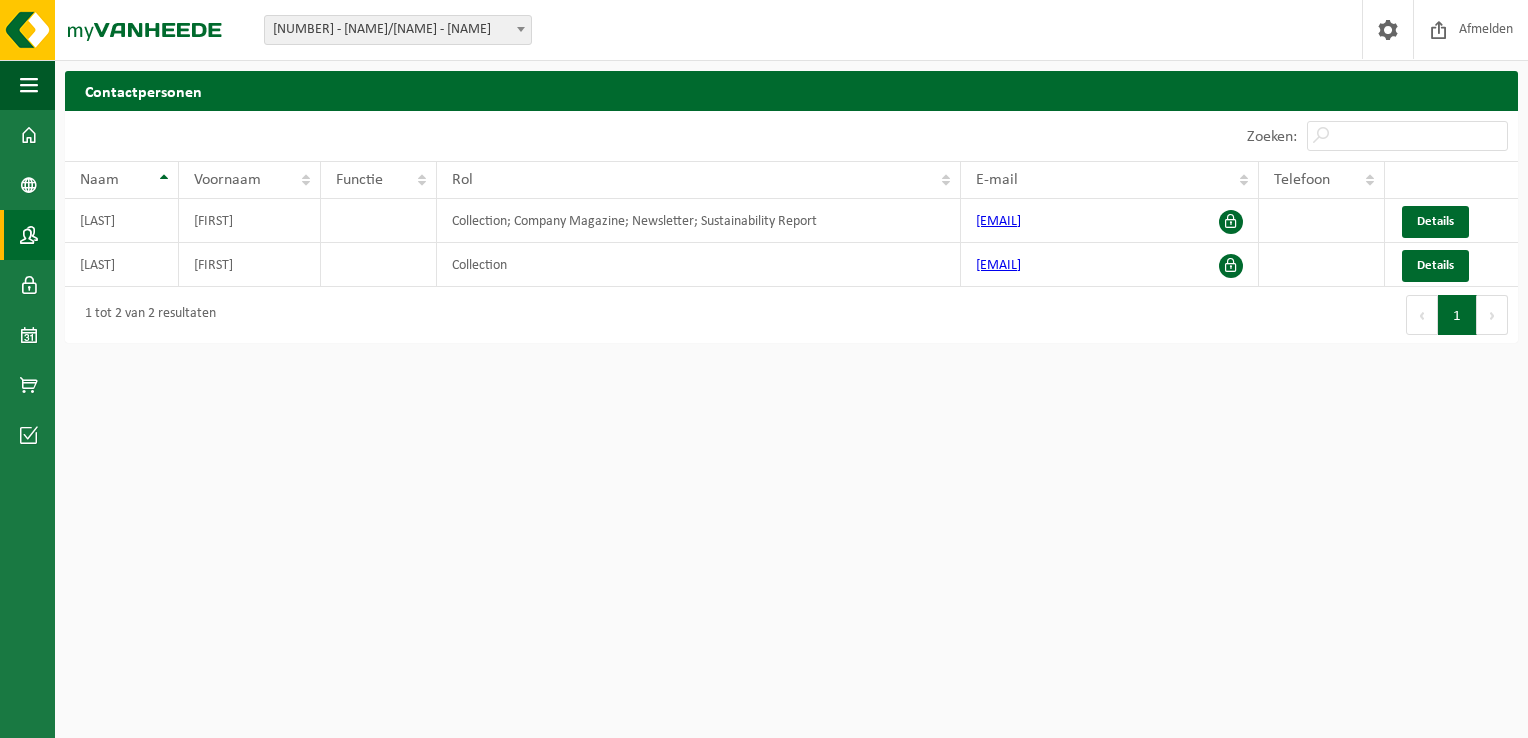 scroll, scrollTop: 0, scrollLeft: 0, axis: both 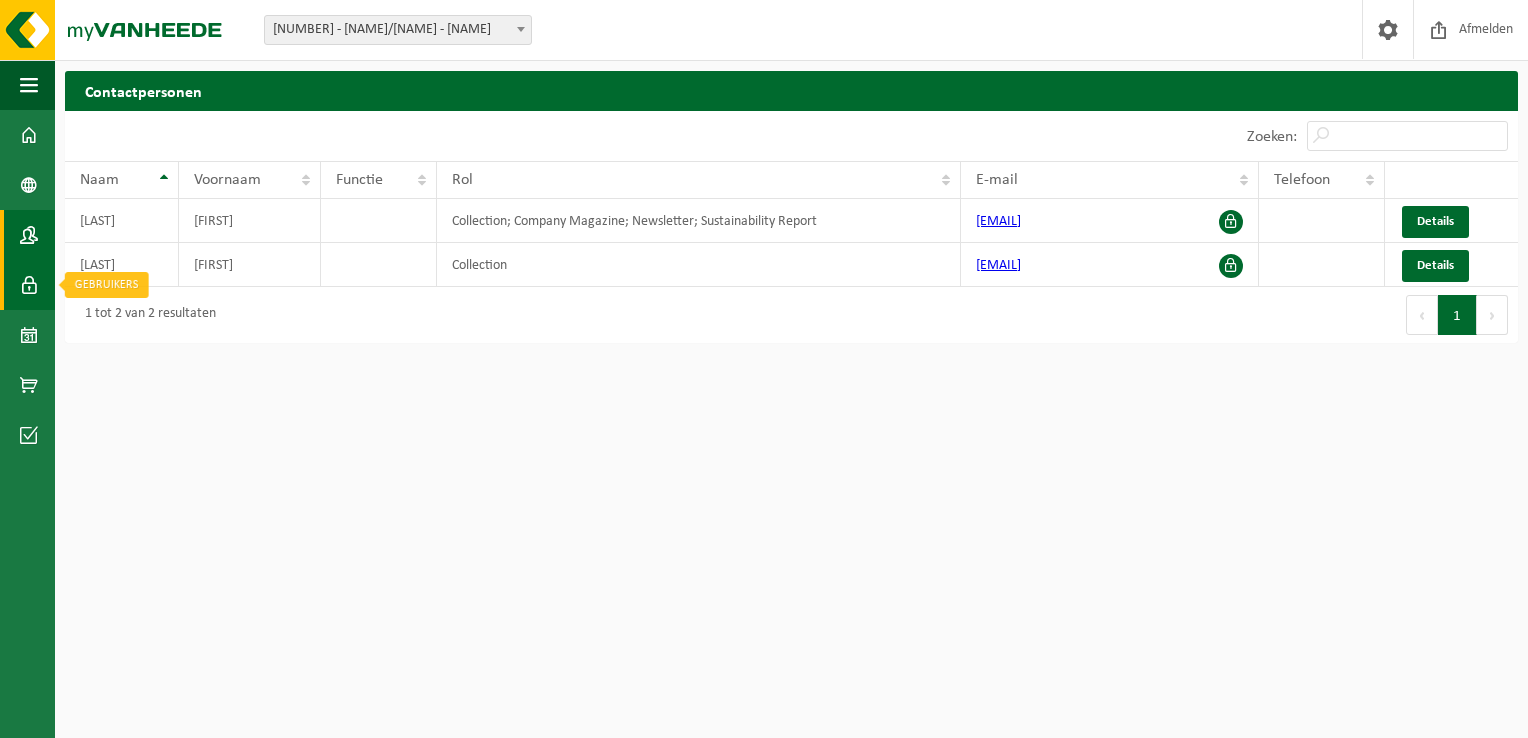 click at bounding box center (29, 285) 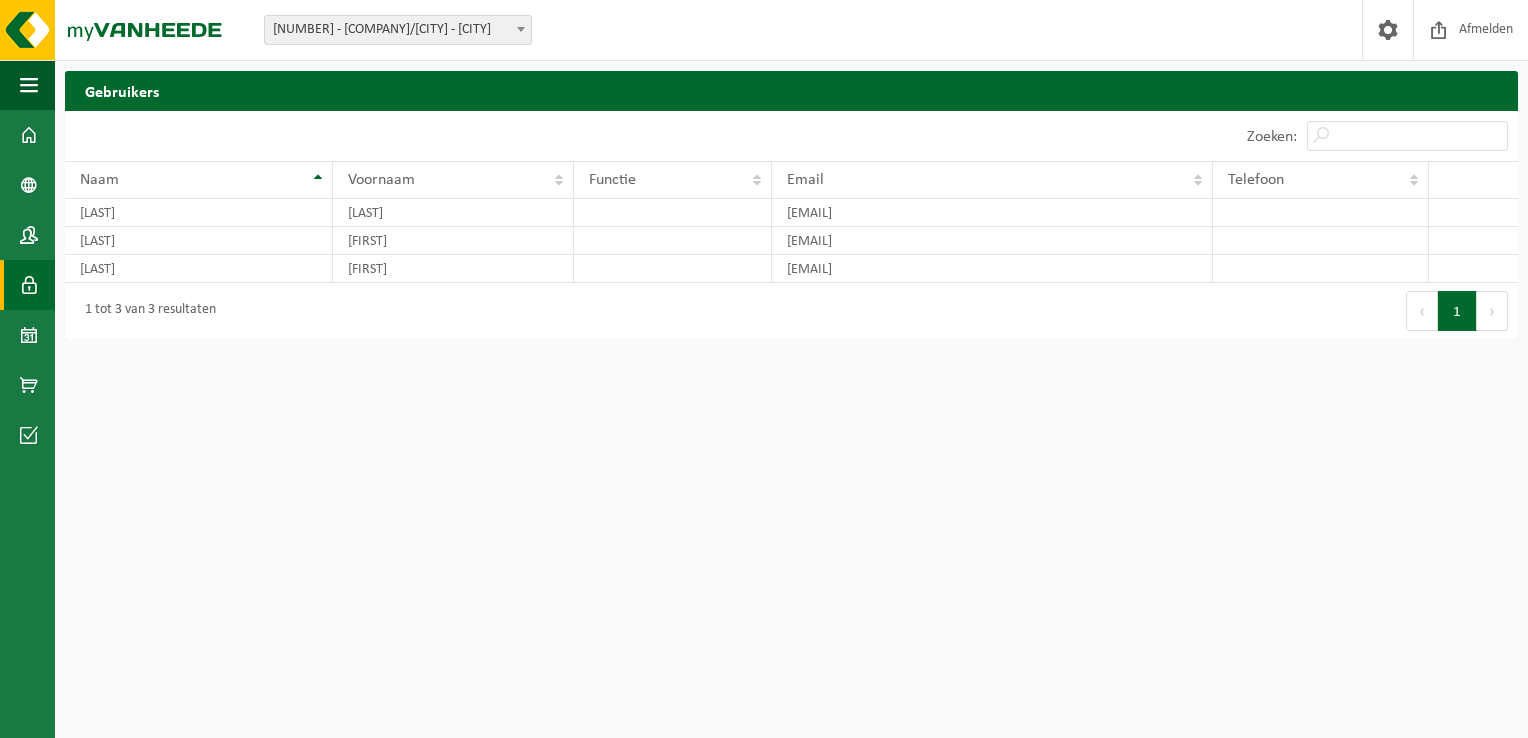scroll, scrollTop: 0, scrollLeft: 0, axis: both 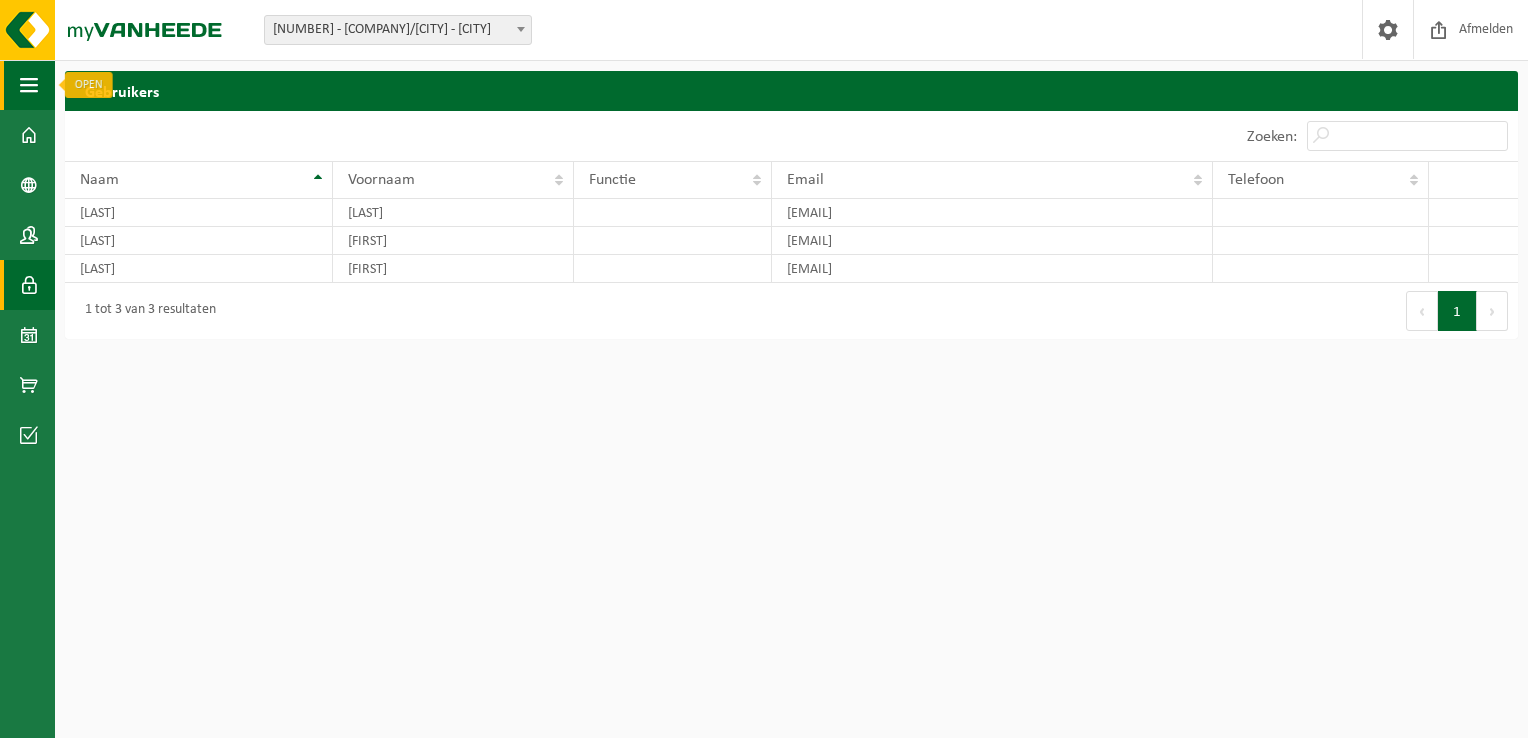 click at bounding box center [29, 85] 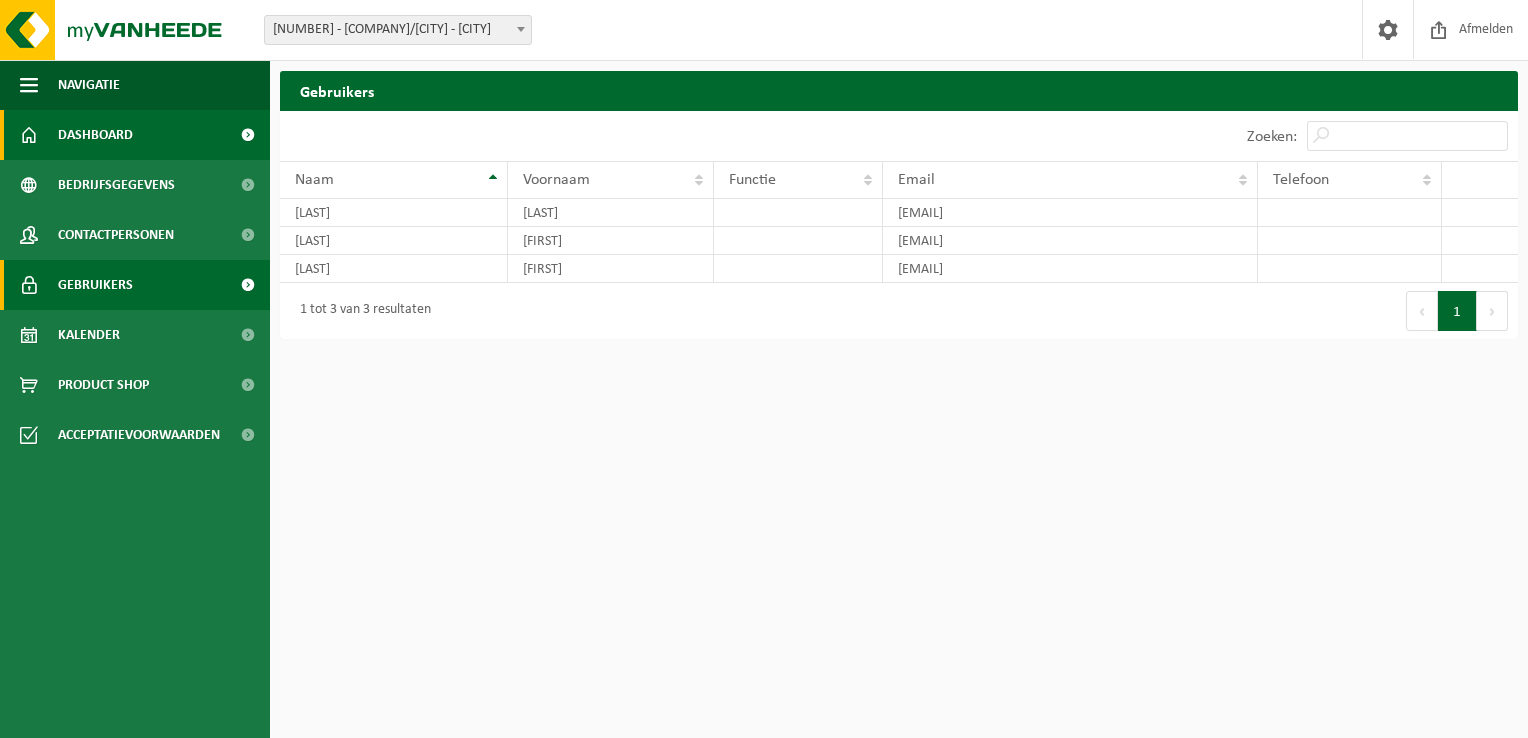 click at bounding box center (29, 135) 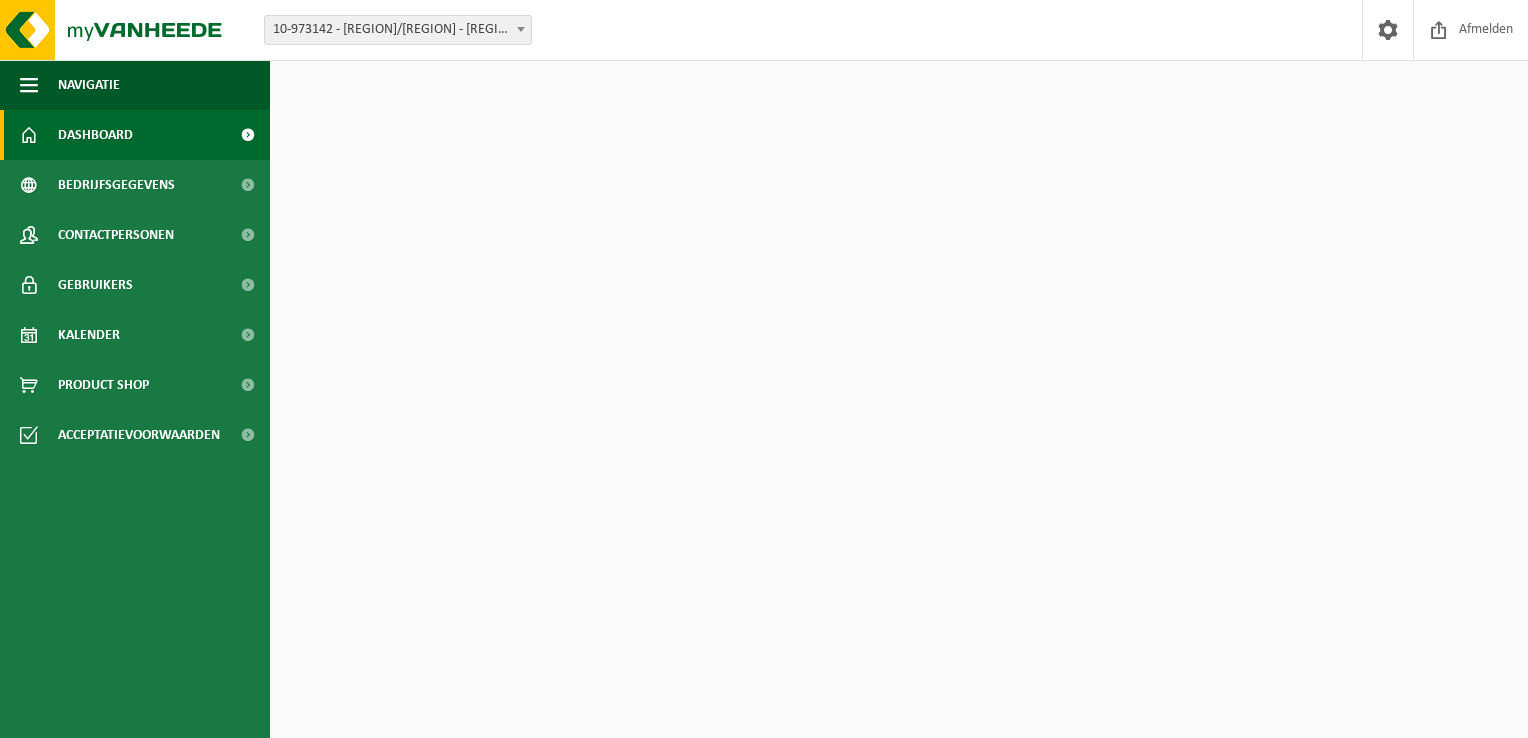 scroll, scrollTop: 0, scrollLeft: 0, axis: both 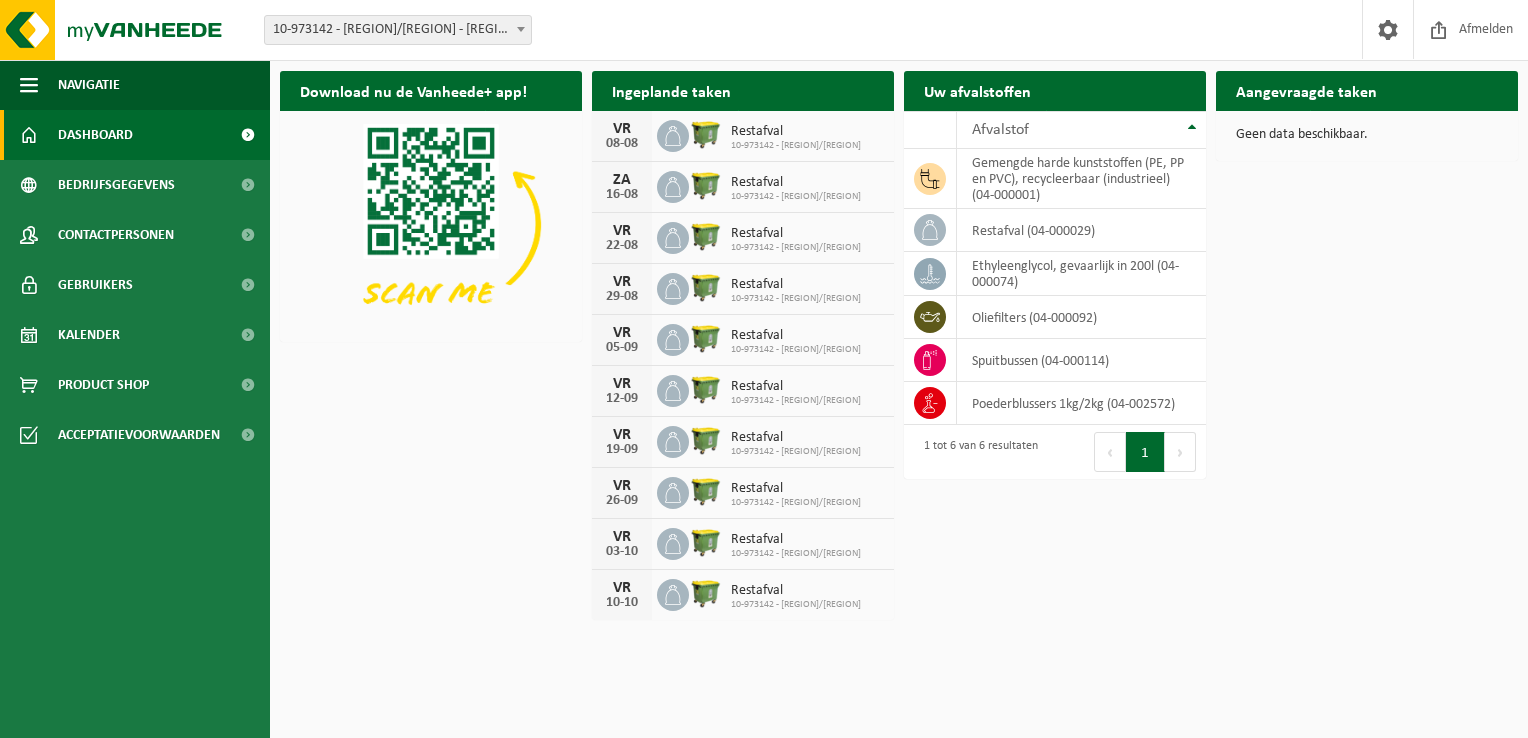click on "Uw afvalstoffen       Ophaling aanvragen" at bounding box center [1055, 91] 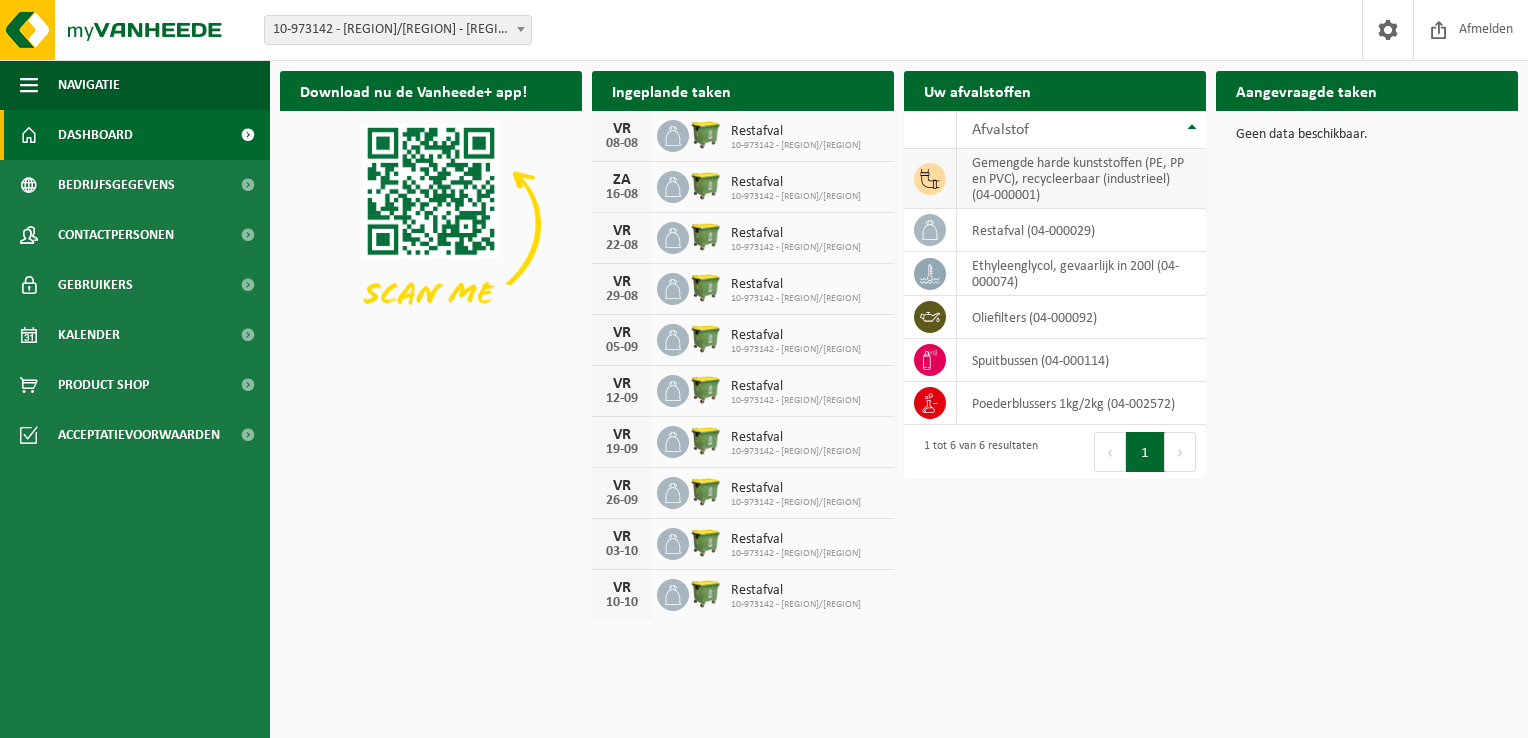 click on "gemengde harde kunststoffen (PE, PP en PVC), recycleerbaar (industrieel) (04-000001)" at bounding box center (1081, 179) 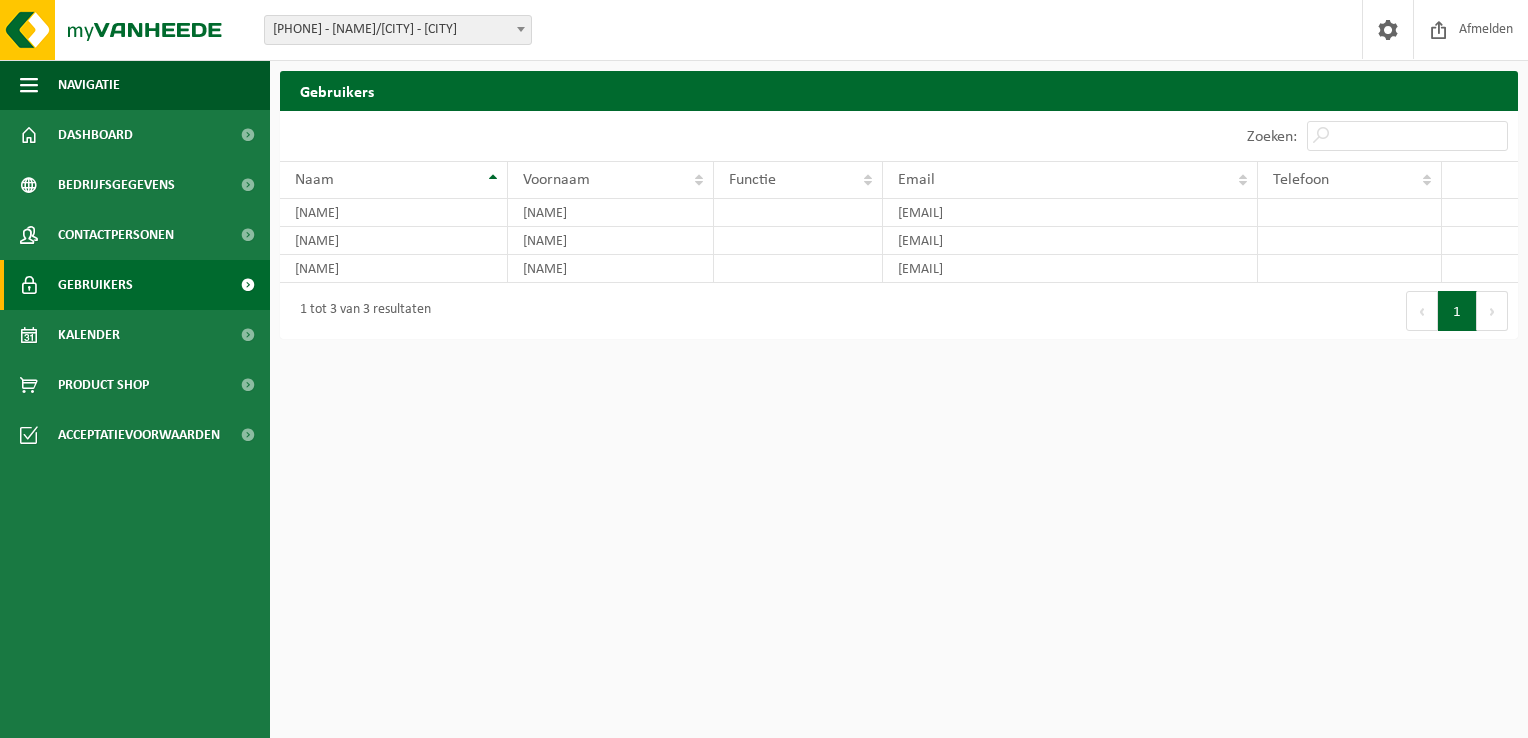 scroll, scrollTop: 0, scrollLeft: 0, axis: both 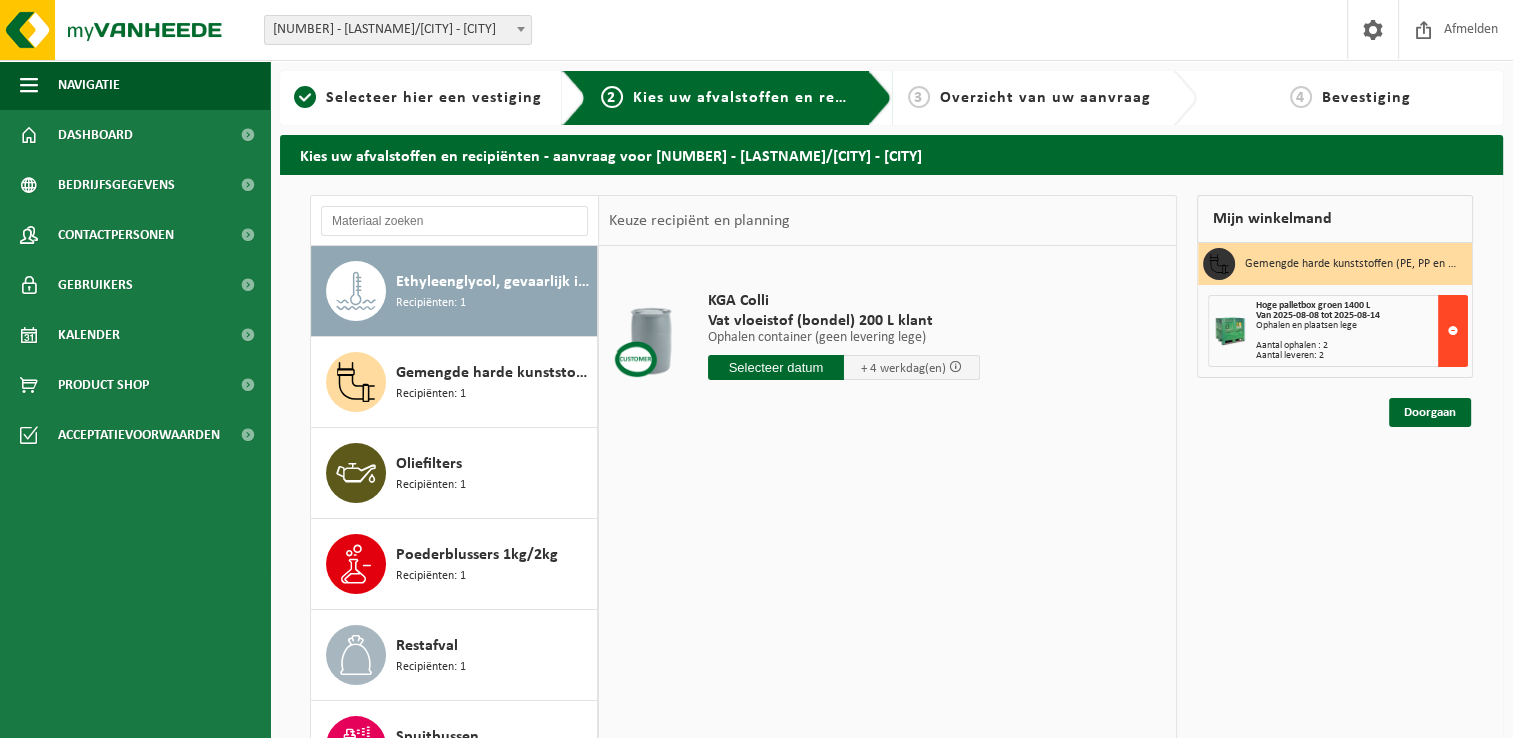 click at bounding box center [1453, 331] 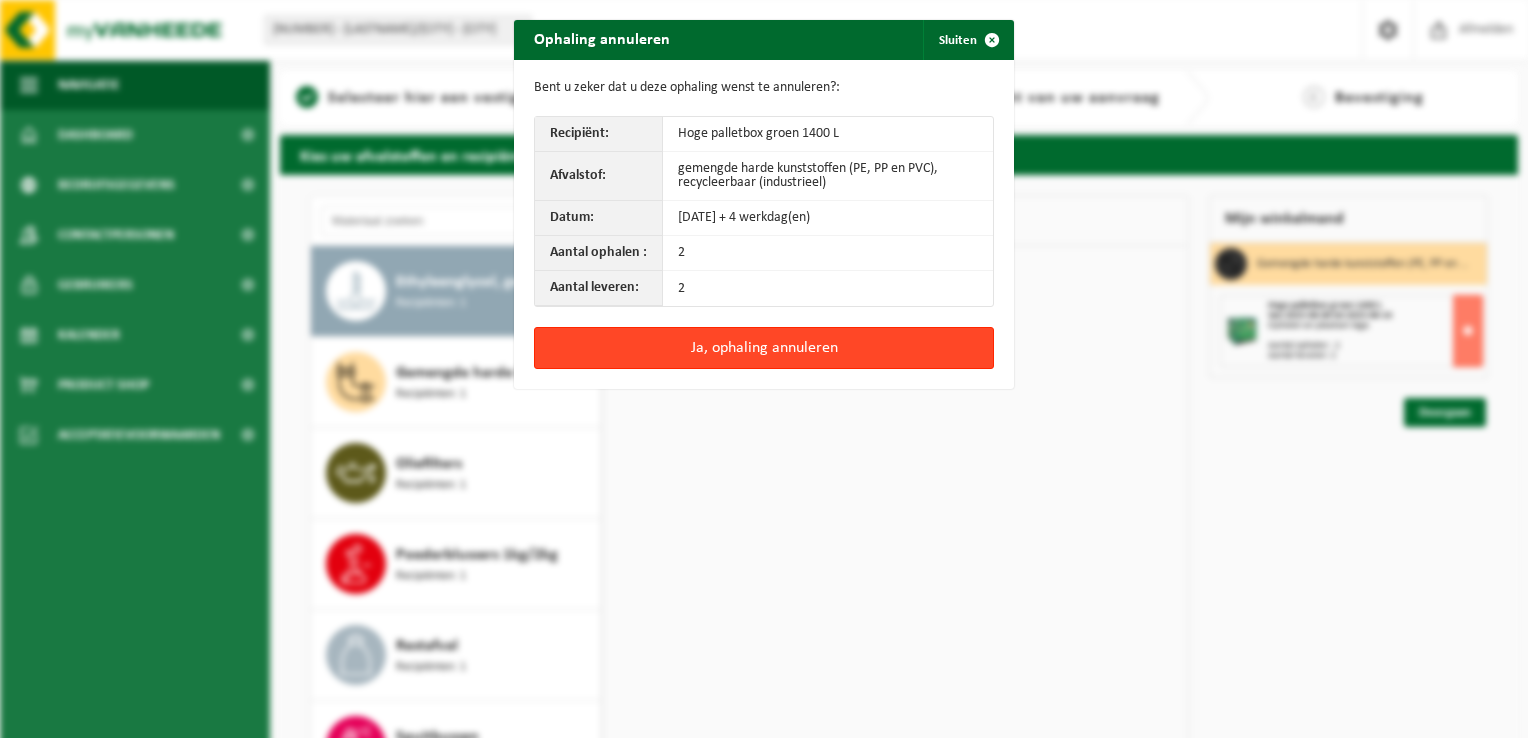 click on "Ja, ophaling annuleren" at bounding box center (764, 348) 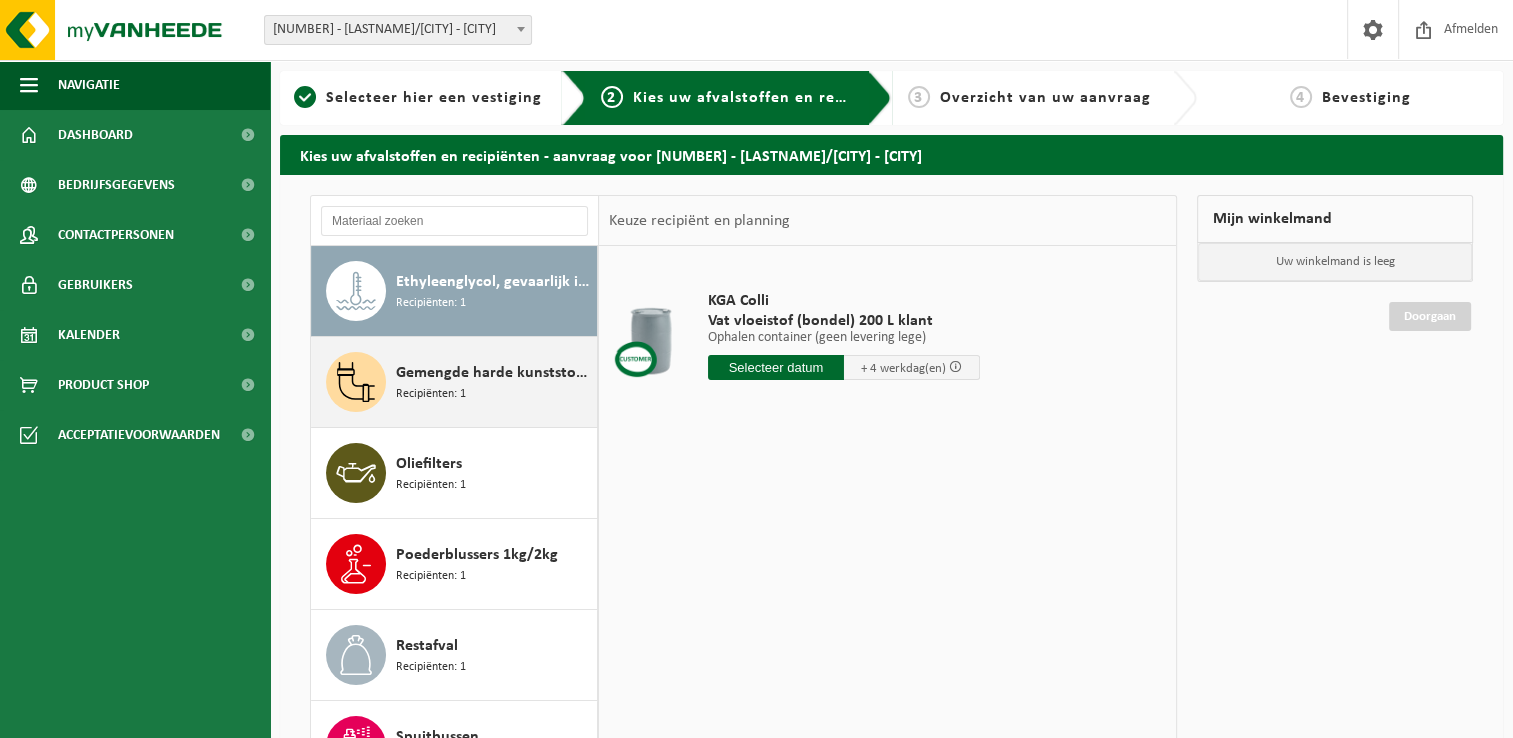 click on "Gemengde harde kunststoffen (PE, PP en PVC), recycleerbaar (industrieel)" at bounding box center [494, 373] 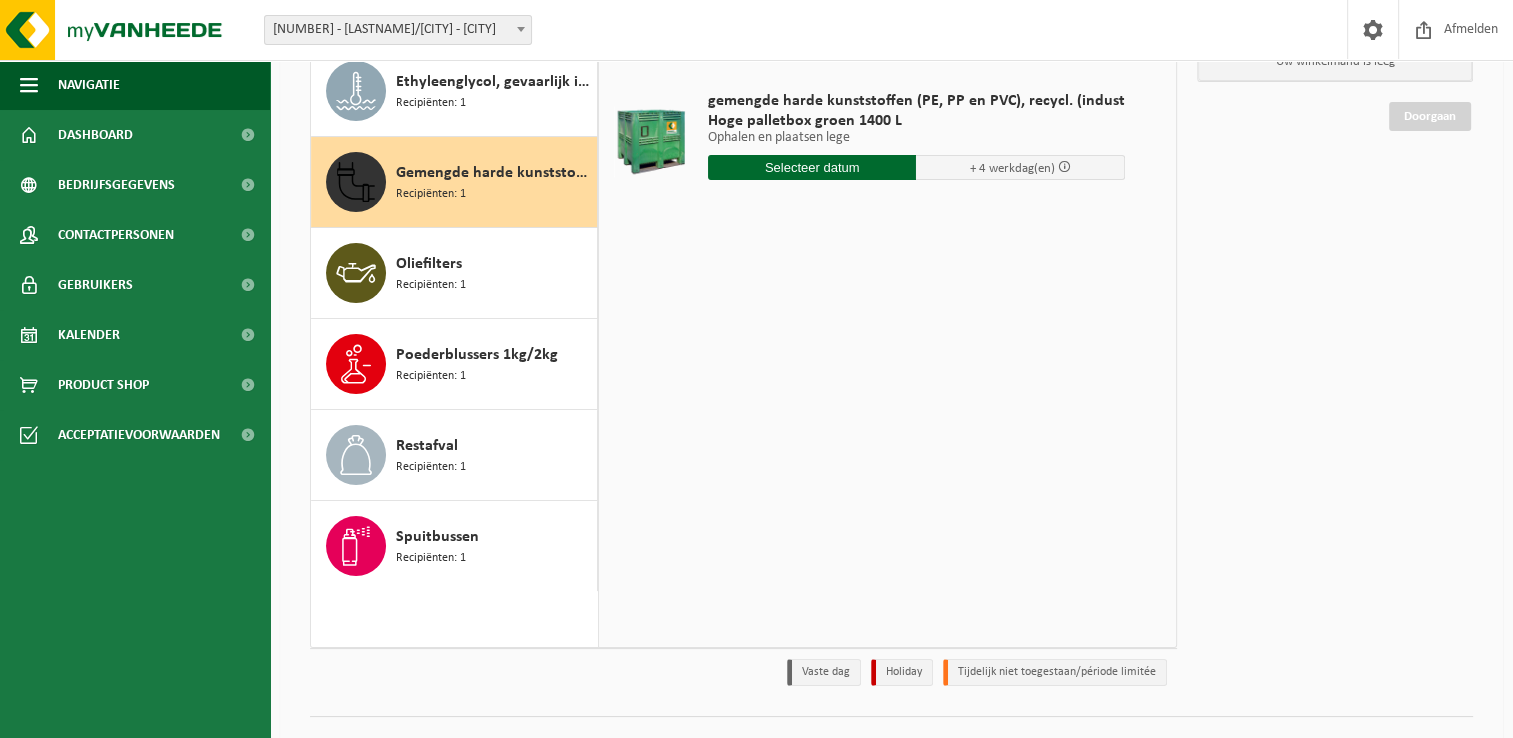 scroll, scrollTop: 0, scrollLeft: 0, axis: both 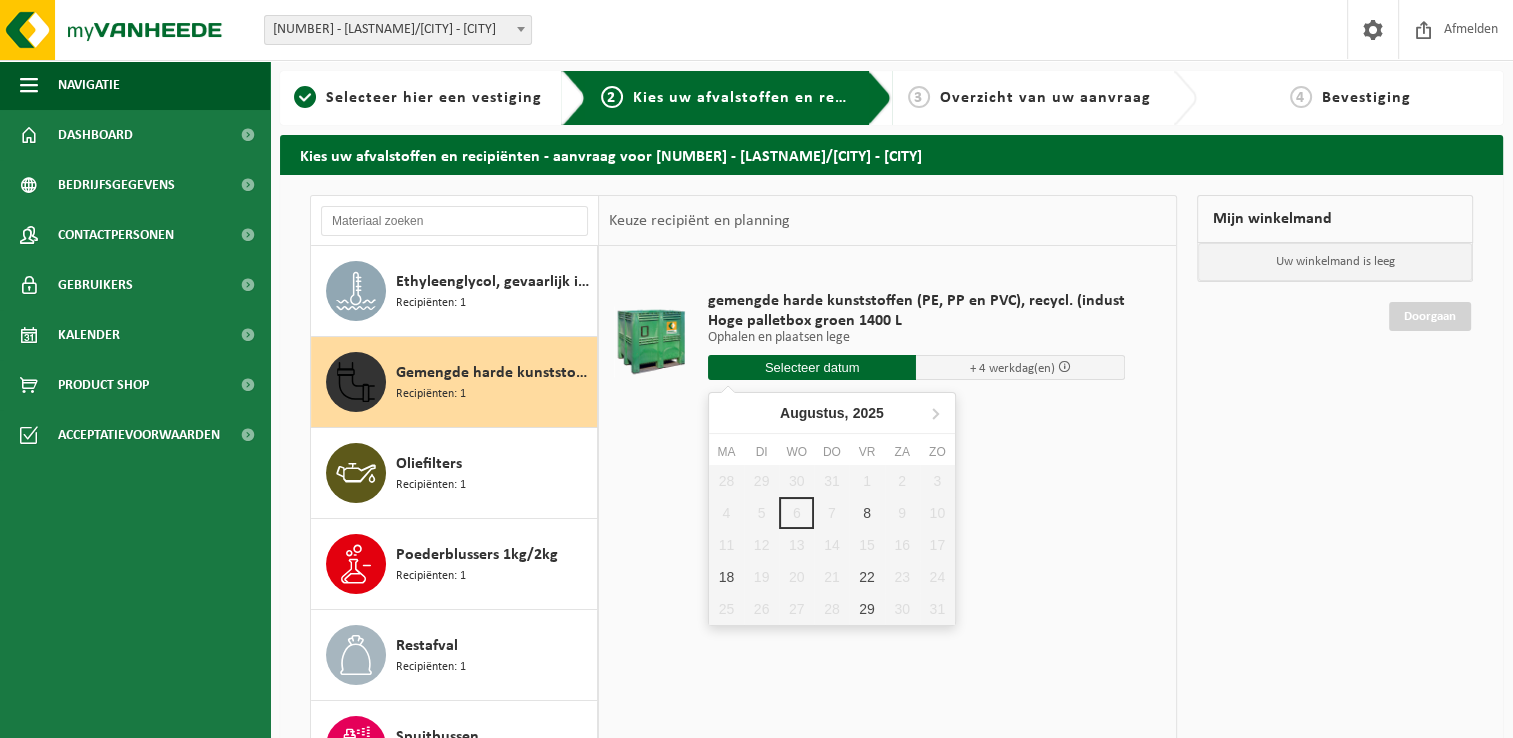 click at bounding box center [812, 367] 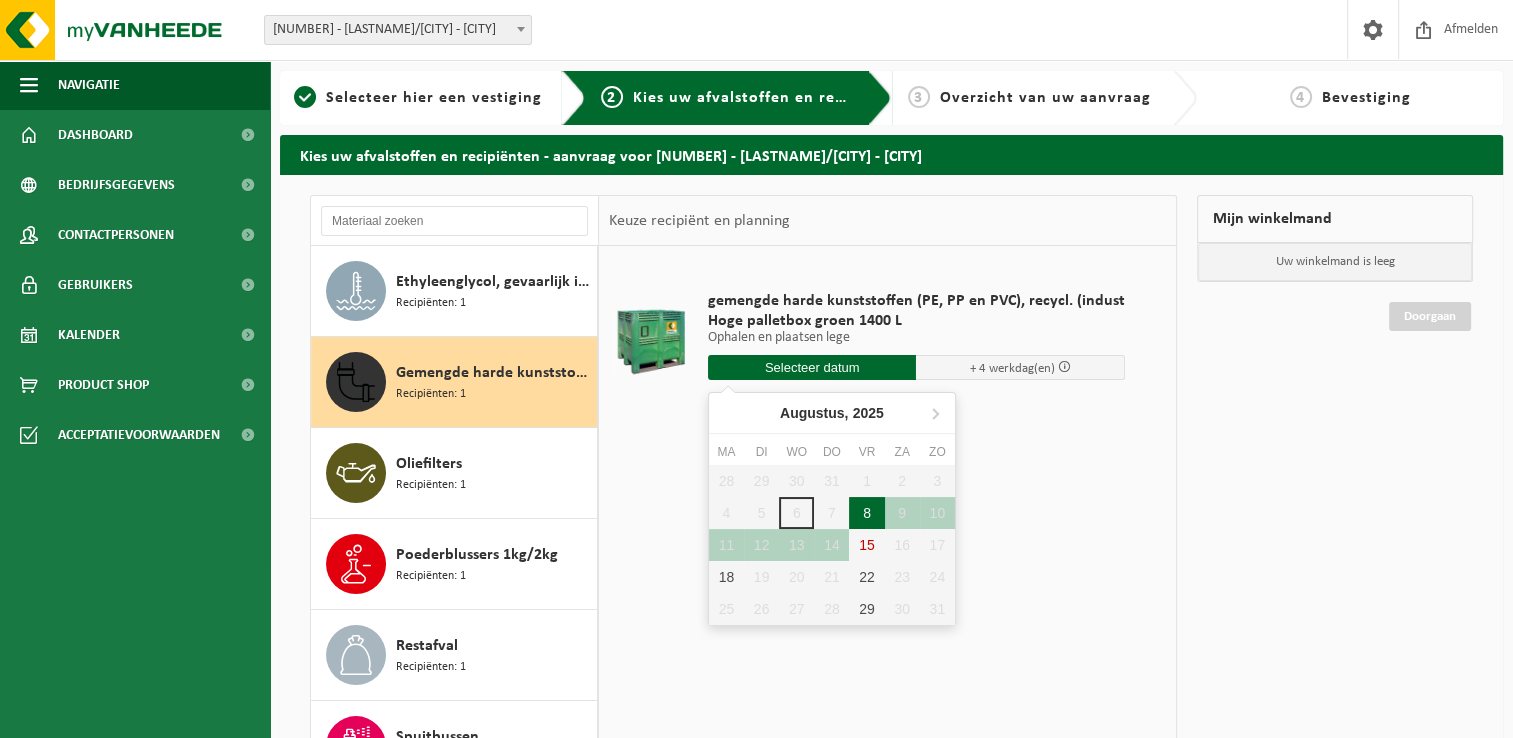 click on "8" at bounding box center [866, 513] 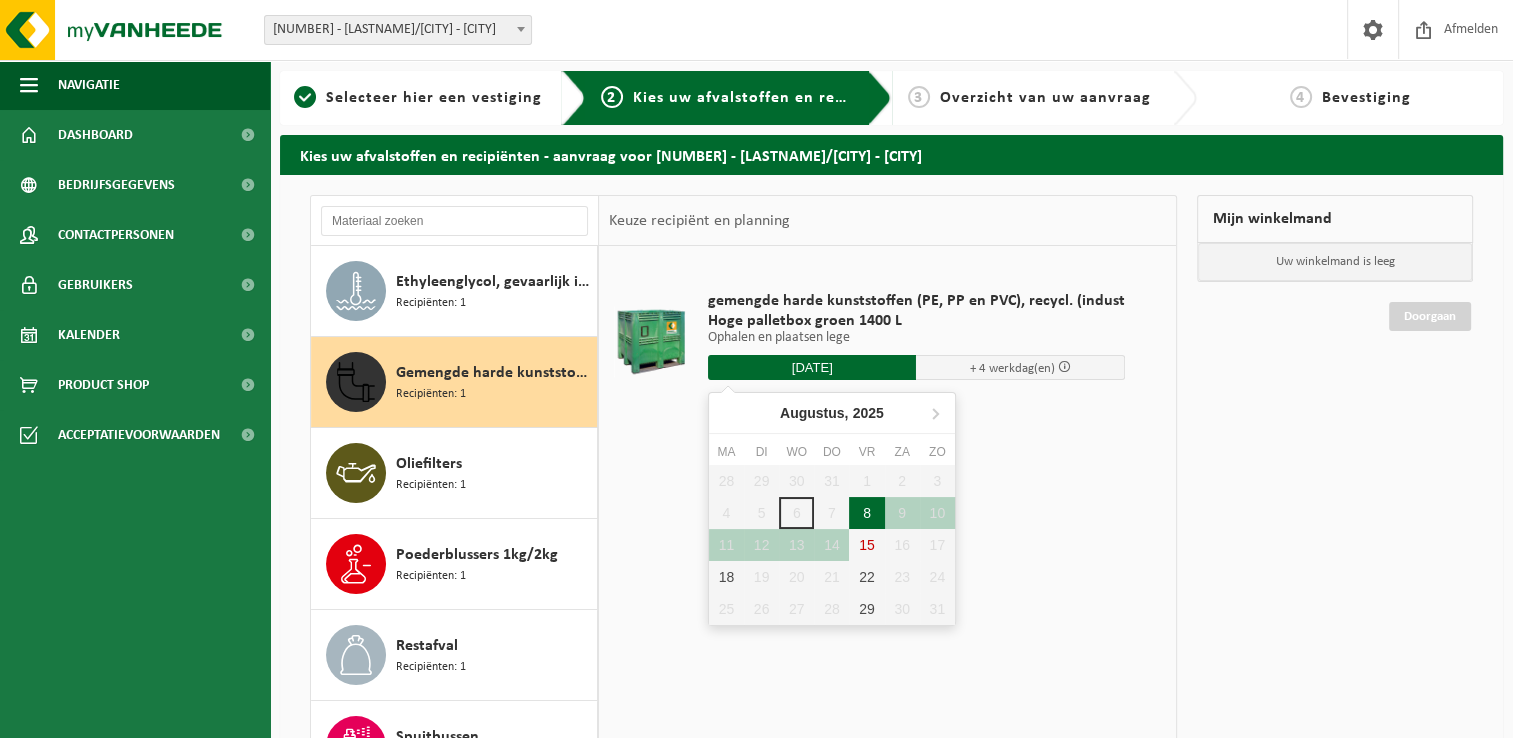 type on "Van 2025-08-08" 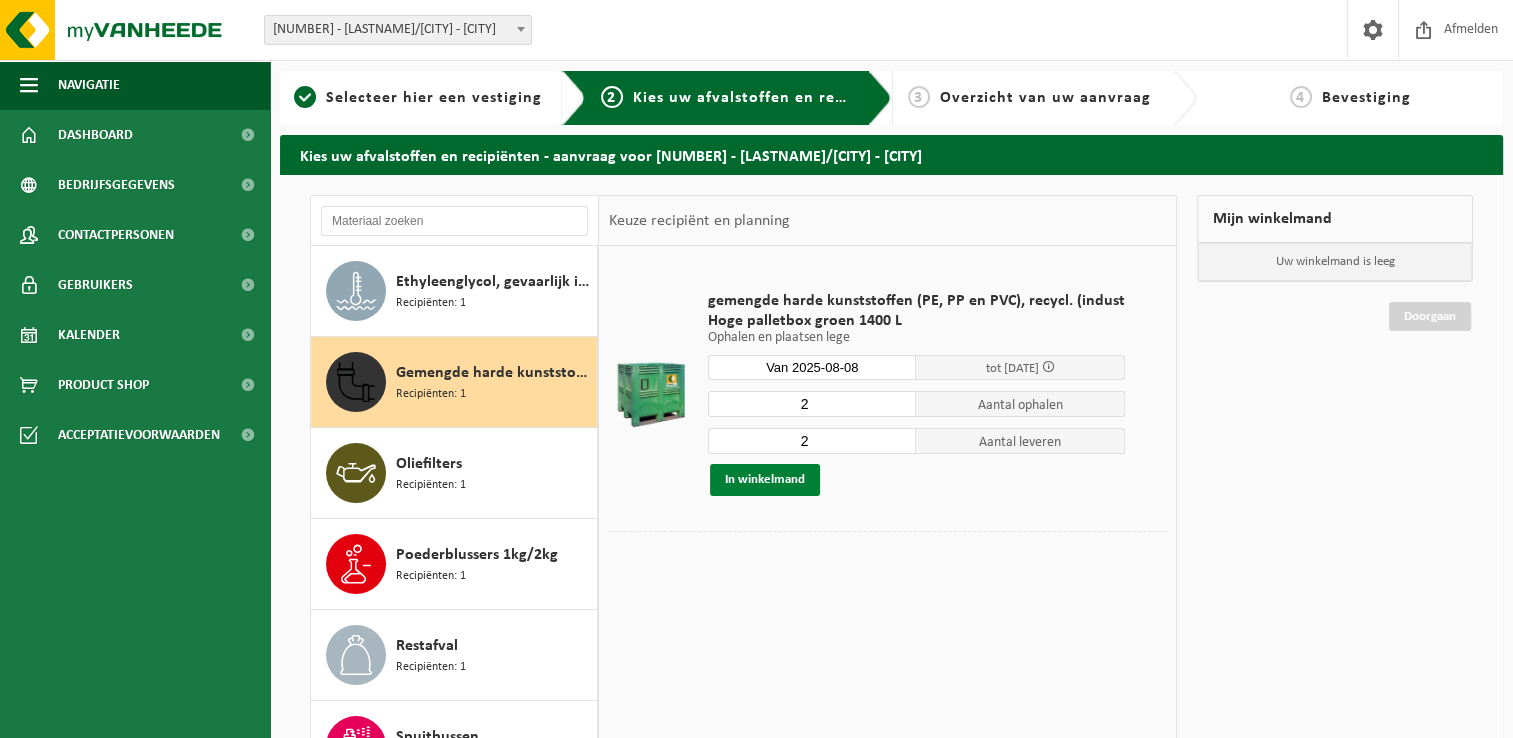 click on "In winkelmand" at bounding box center [765, 480] 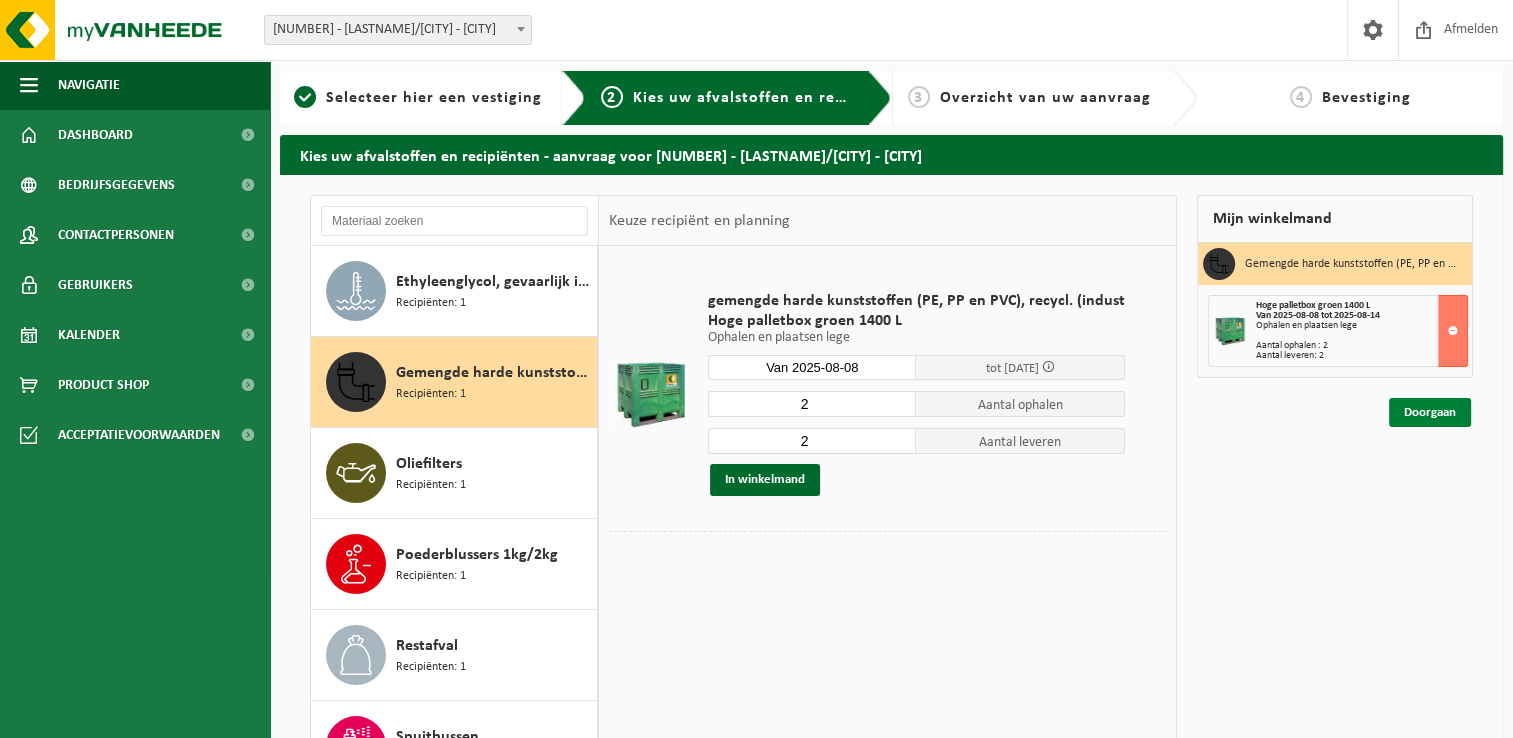 click on "Doorgaan" at bounding box center [1430, 412] 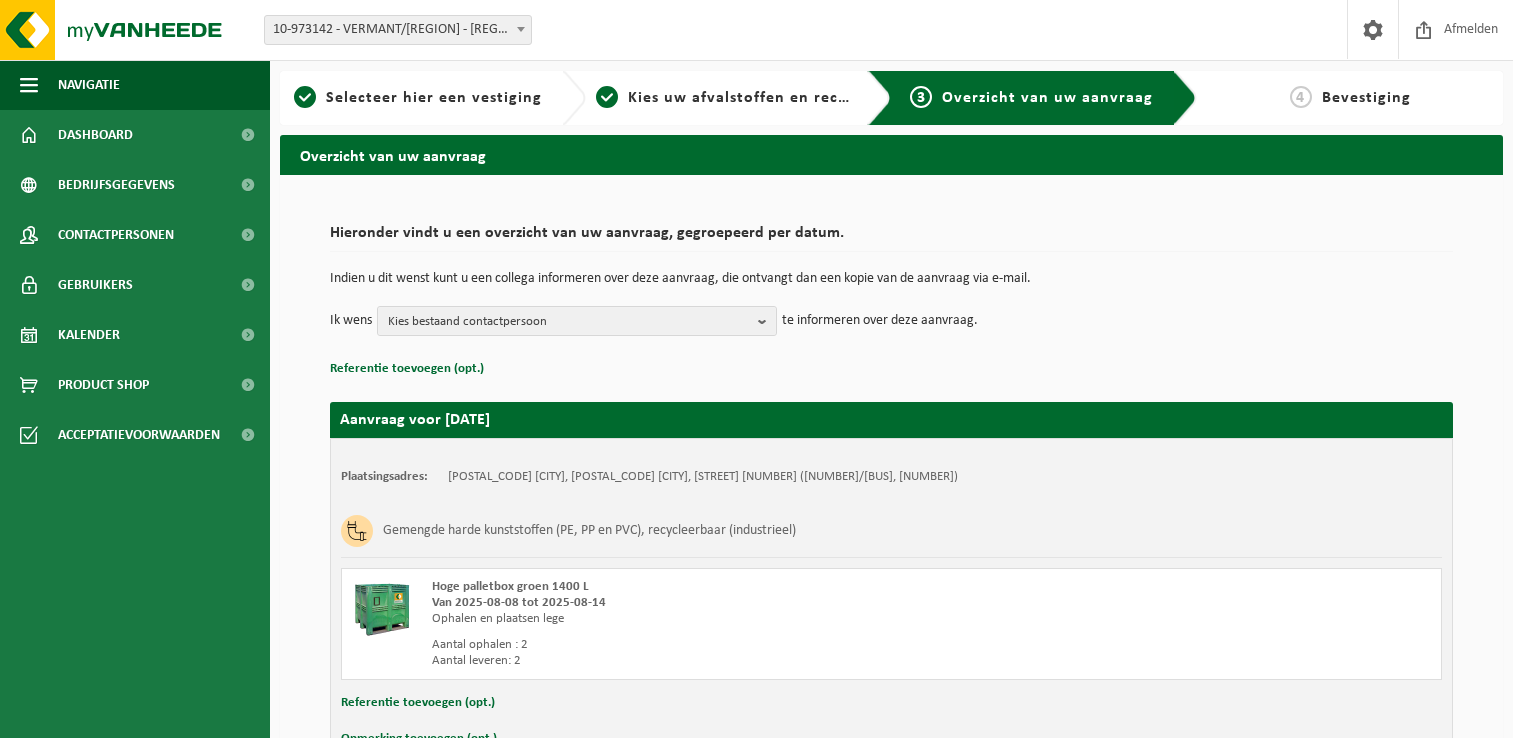 scroll, scrollTop: 0, scrollLeft: 0, axis: both 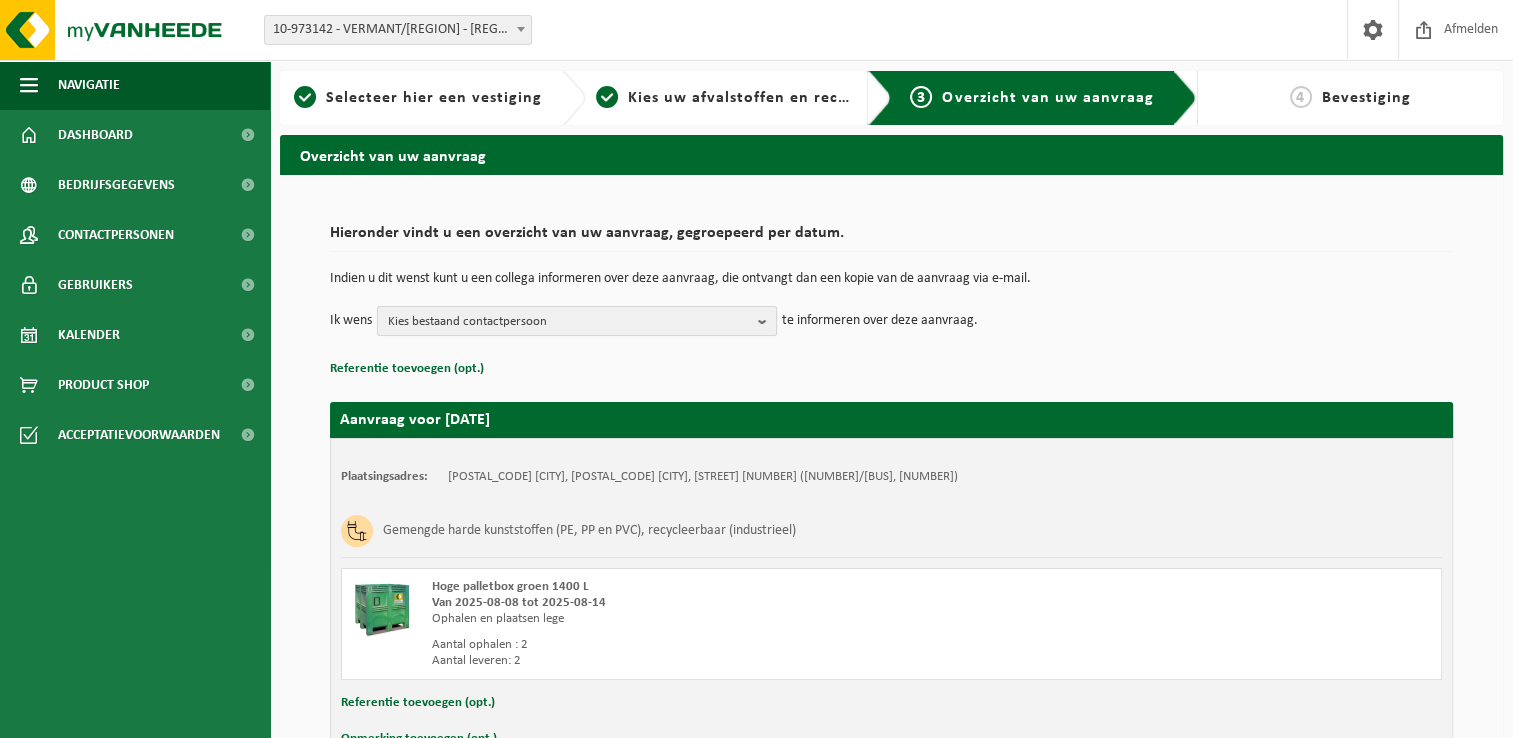 click at bounding box center (767, 321) 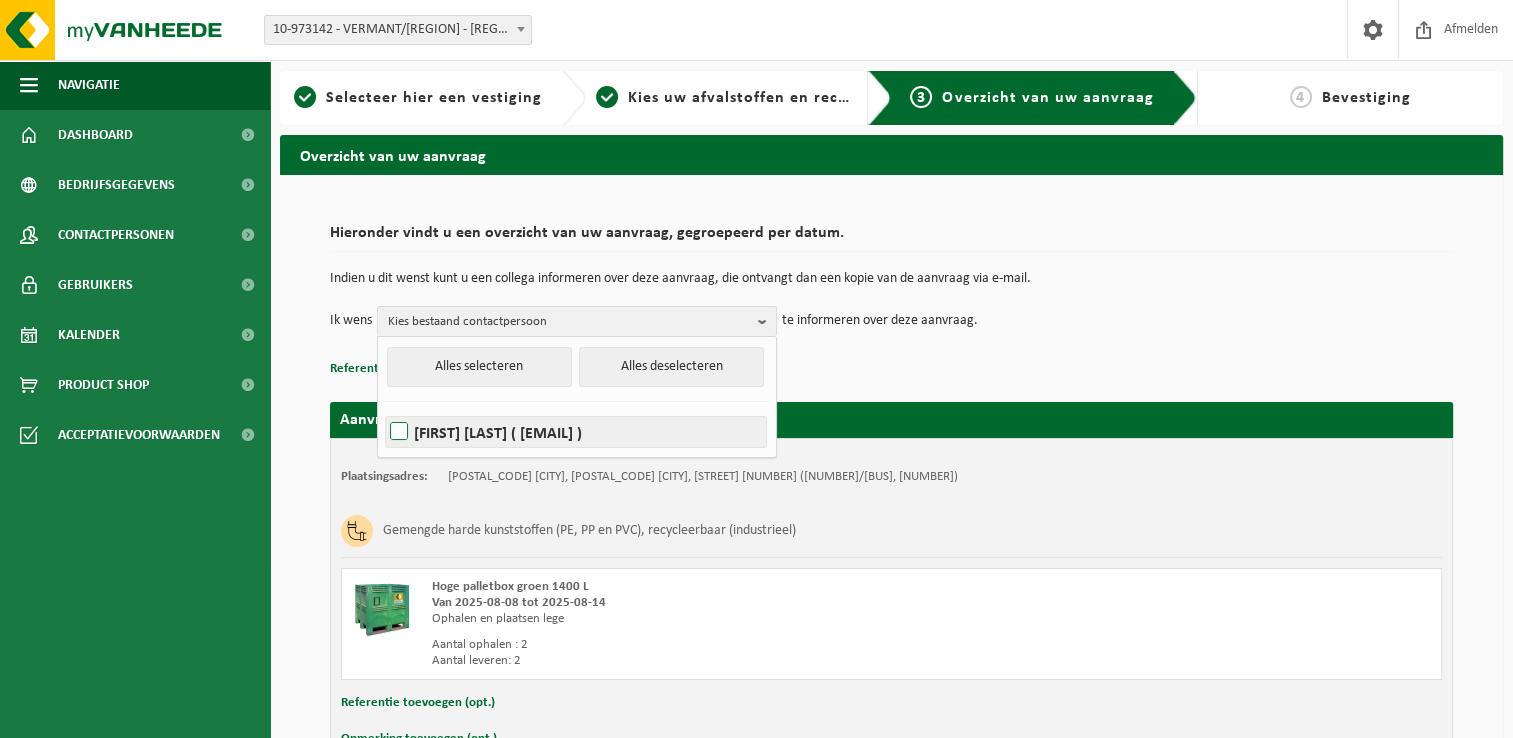 click on "Steve Spoelders ( steve.spoelders@vermant.be )" at bounding box center (576, 432) 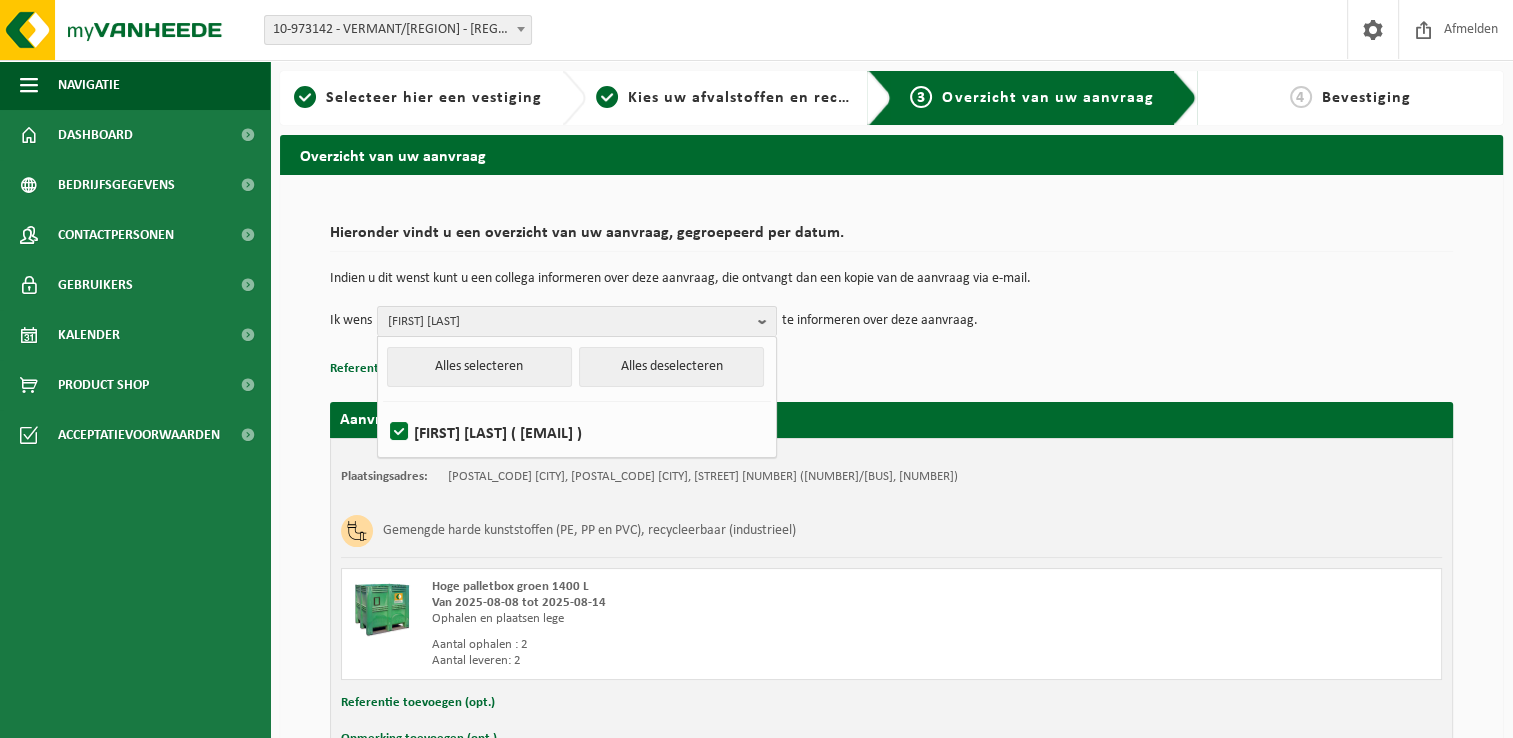click on "Indien u dit wenst kunt u een collega informeren over deze aanvraag, die ontvangt dan een kopie van de aanvraag via e-mail." at bounding box center (891, 289) 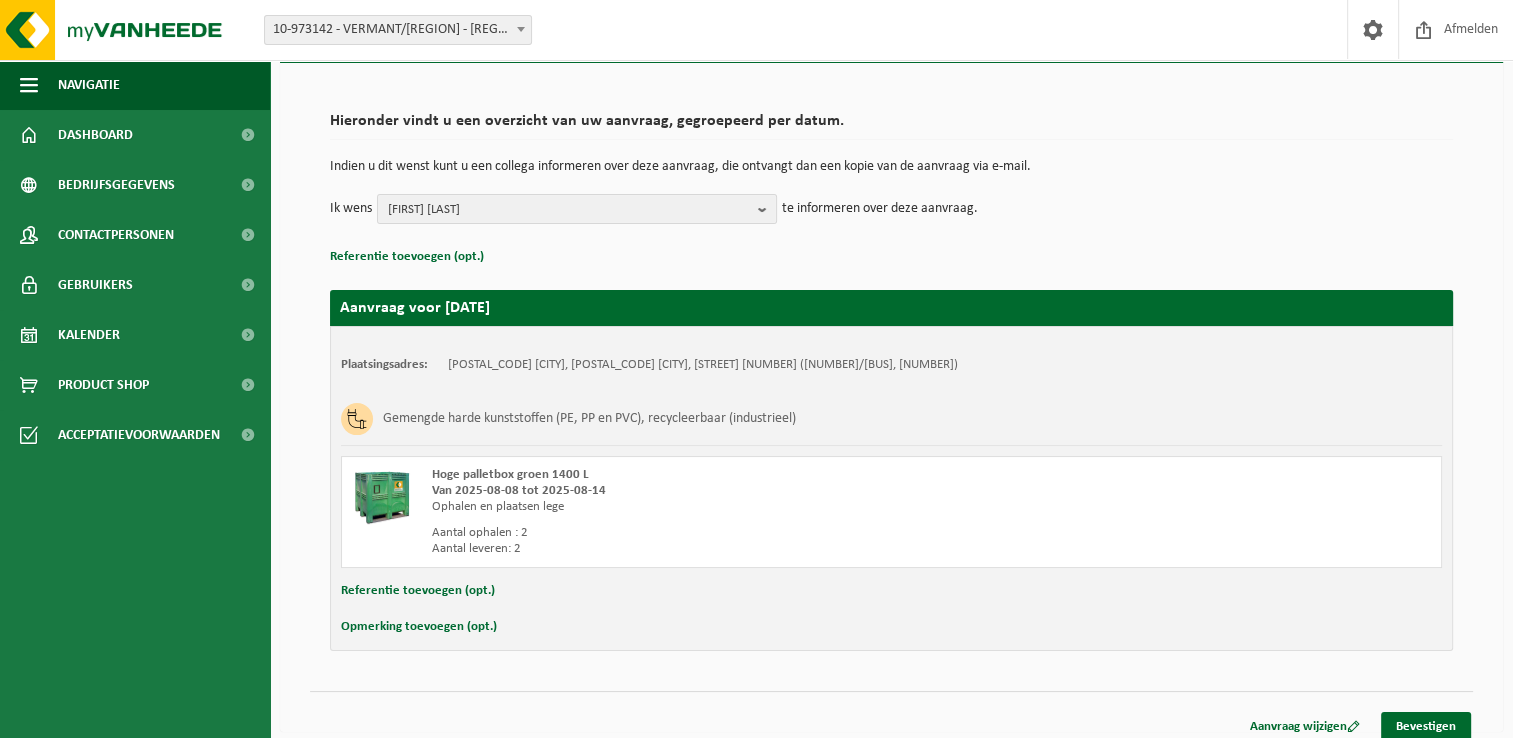 scroll, scrollTop: 124, scrollLeft: 0, axis: vertical 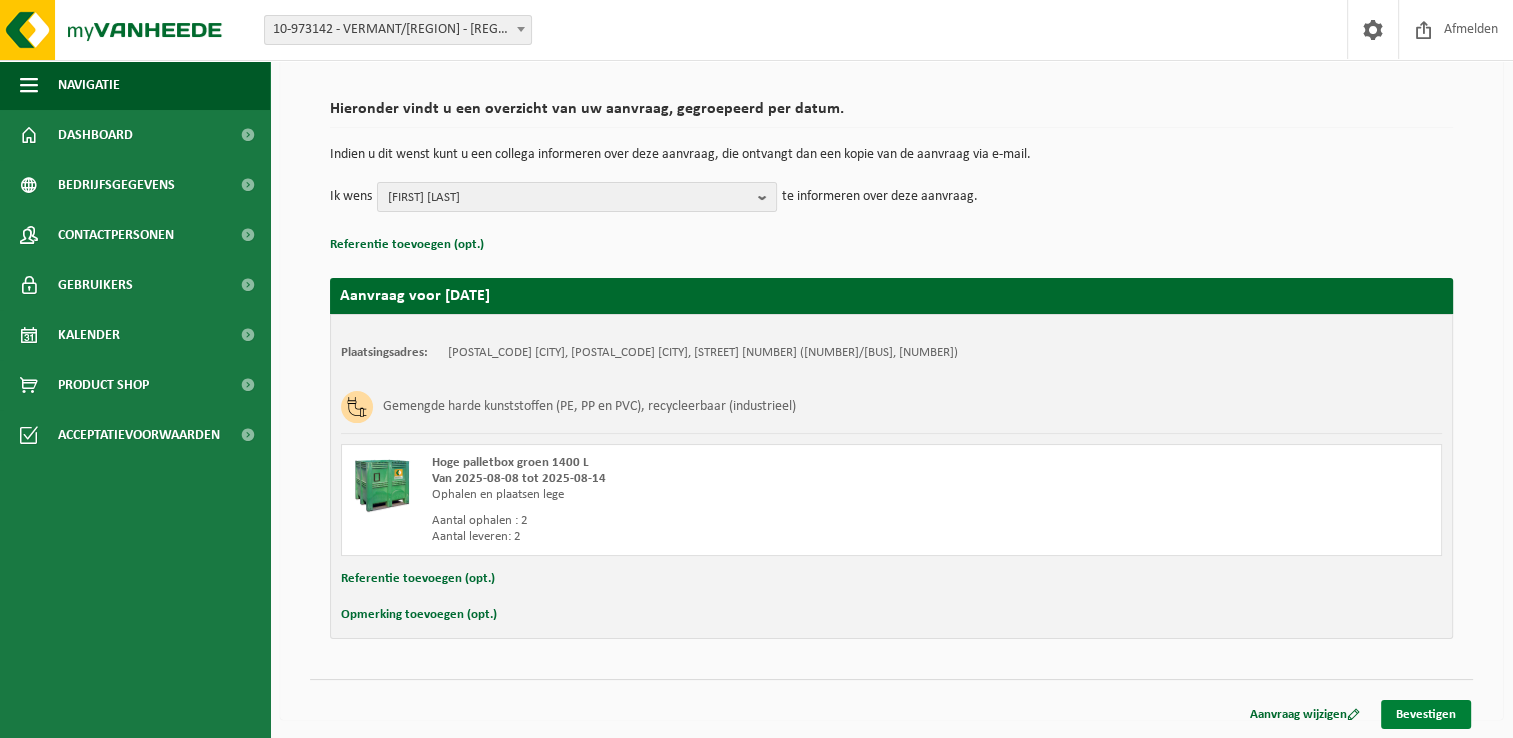 click on "Bevestigen" at bounding box center [1426, 714] 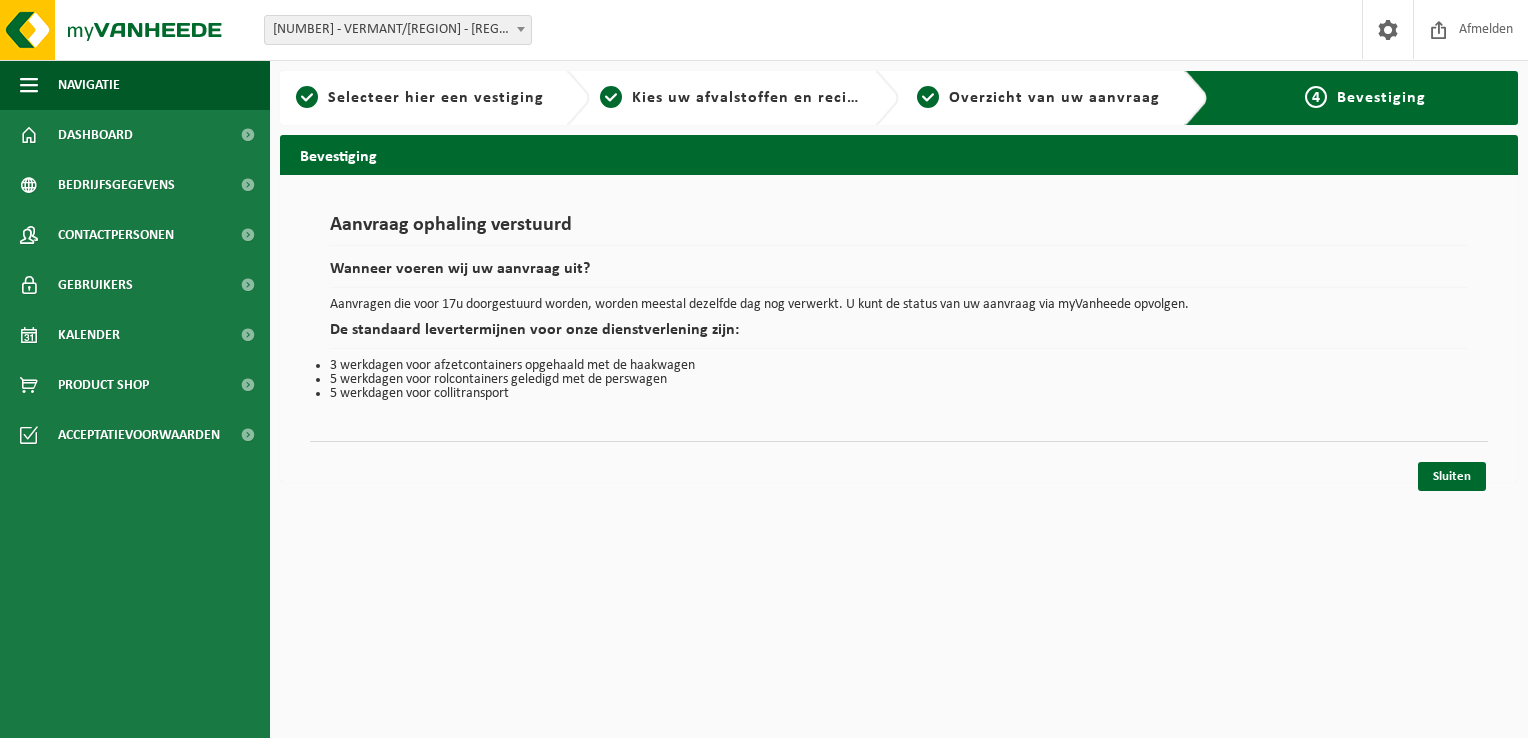 scroll, scrollTop: 0, scrollLeft: 0, axis: both 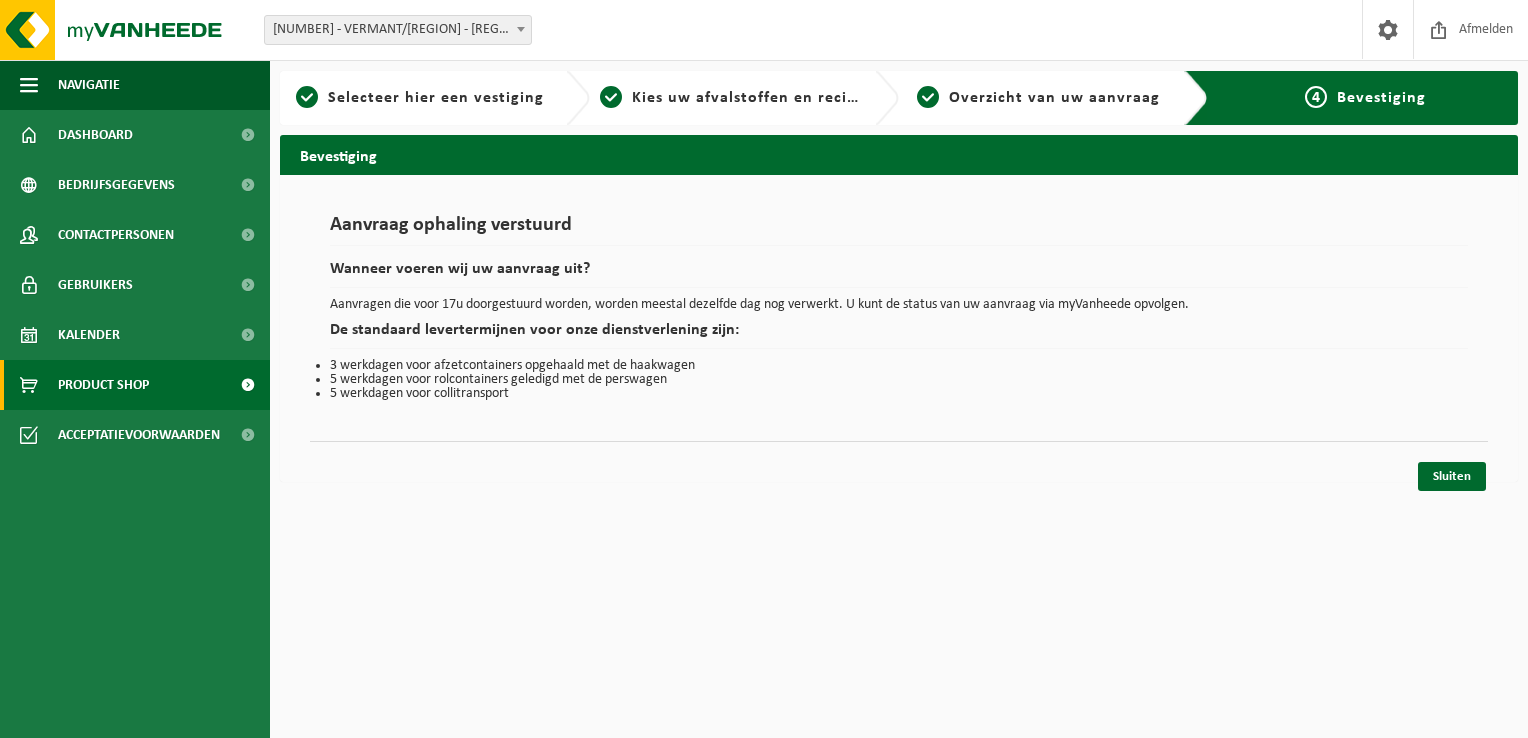 click at bounding box center (247, 385) 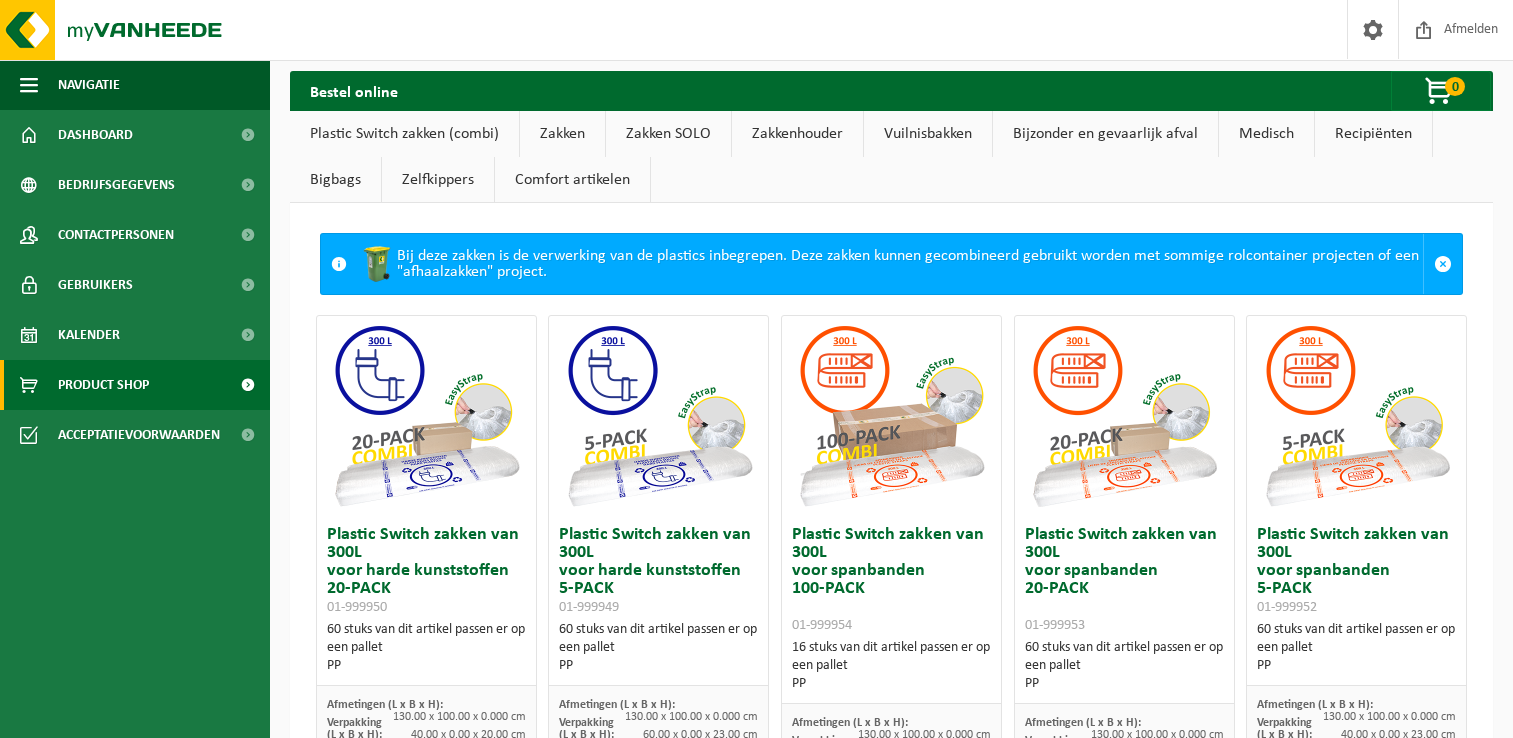 scroll, scrollTop: 0, scrollLeft: 0, axis: both 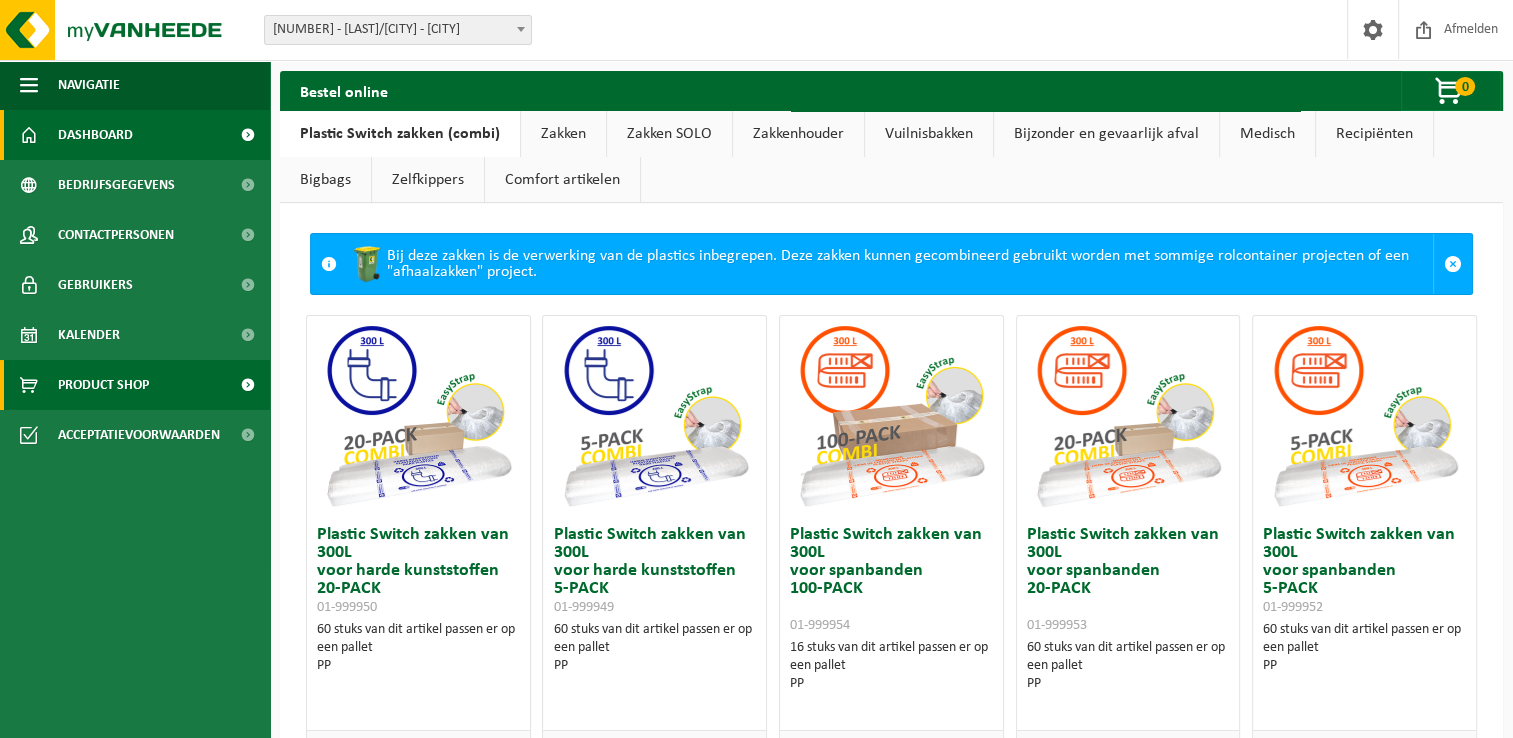 click at bounding box center [247, 135] 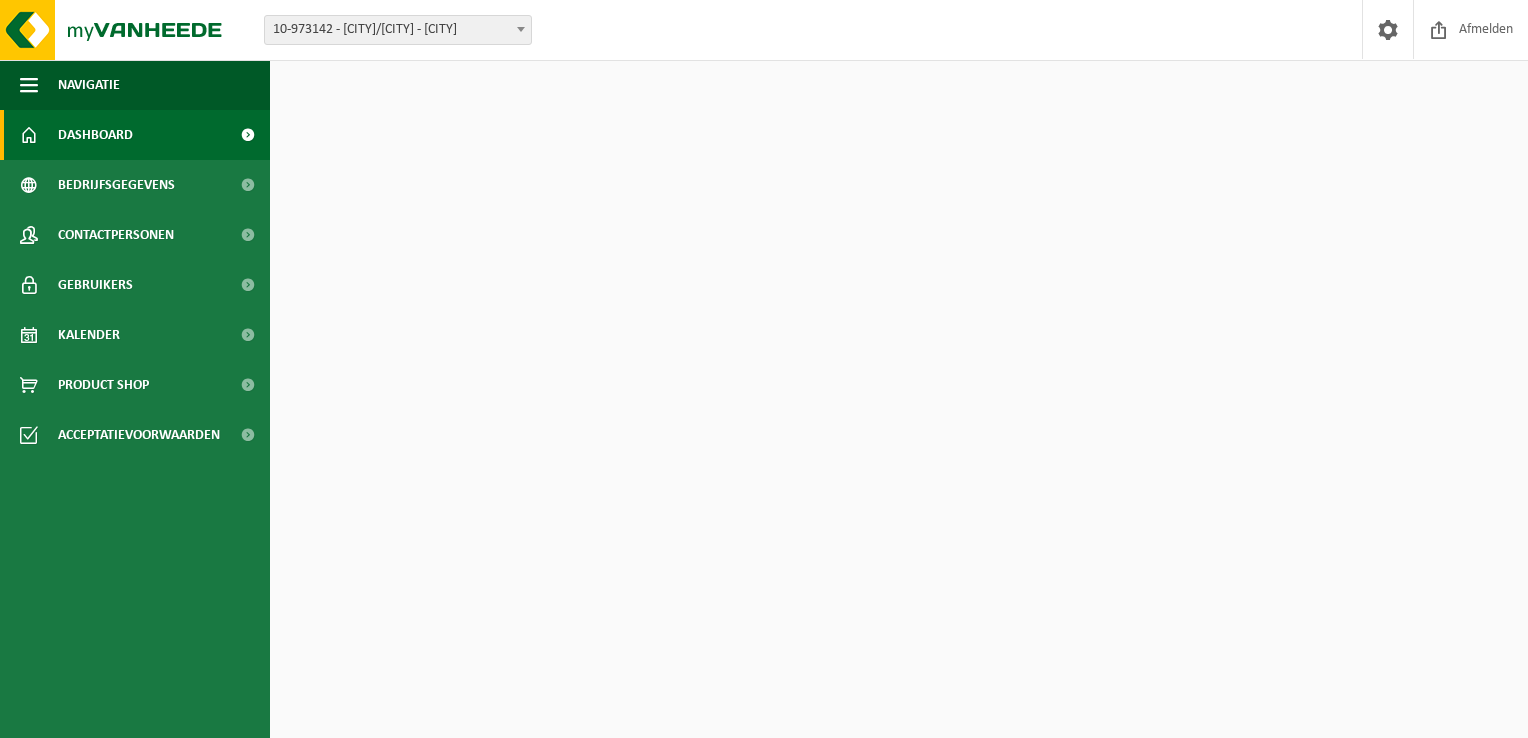 scroll, scrollTop: 0, scrollLeft: 0, axis: both 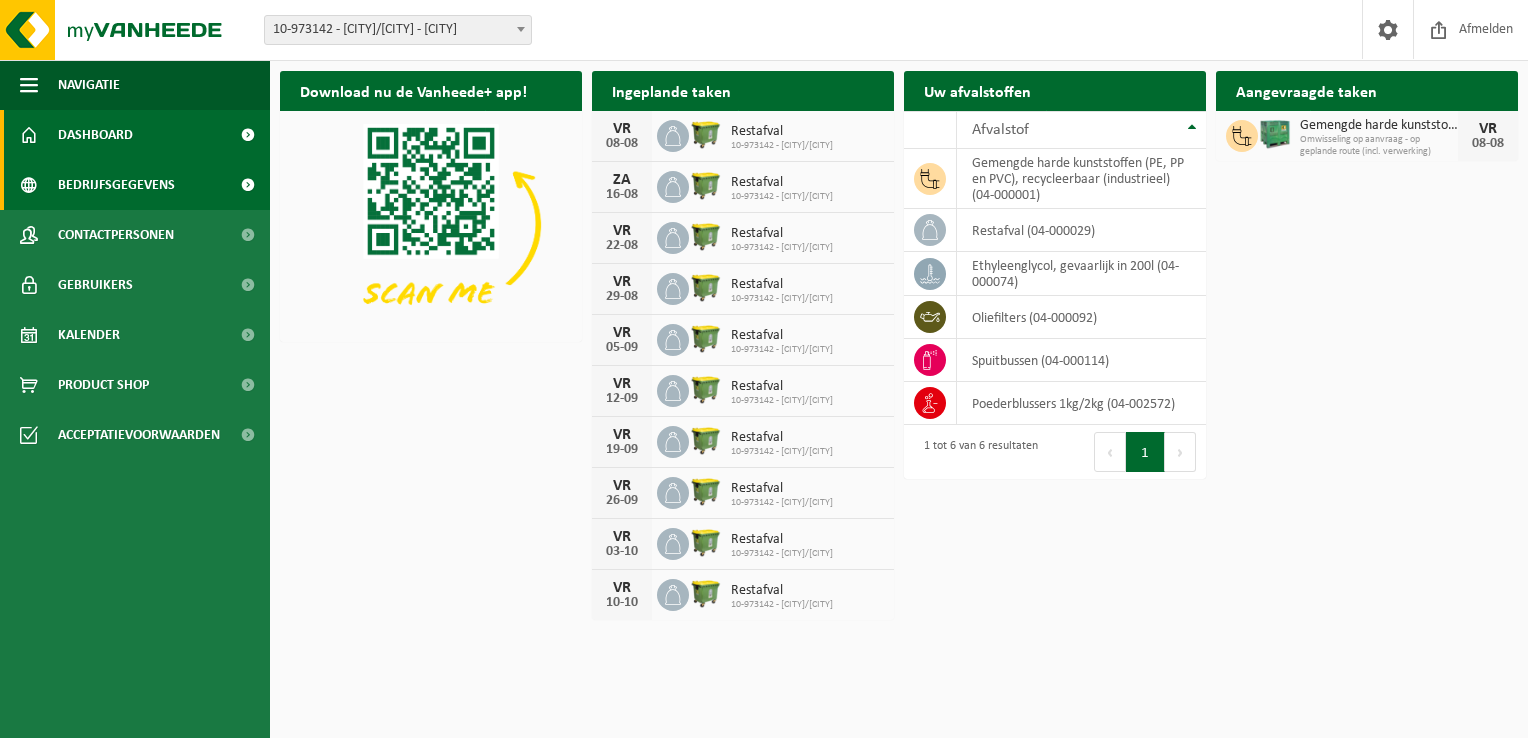 click on "Bedrijfsgegevens" at bounding box center [116, 185] 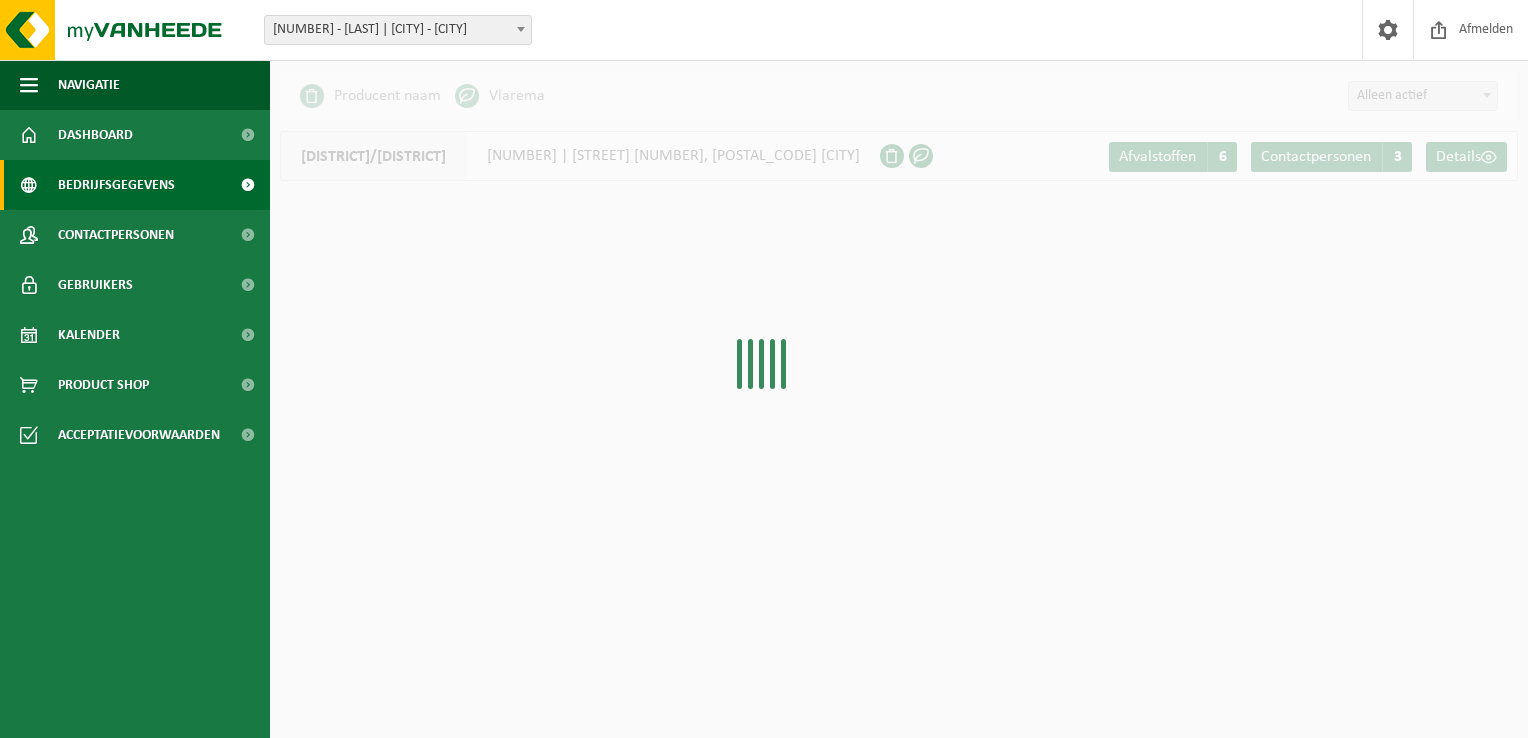 scroll, scrollTop: 0, scrollLeft: 0, axis: both 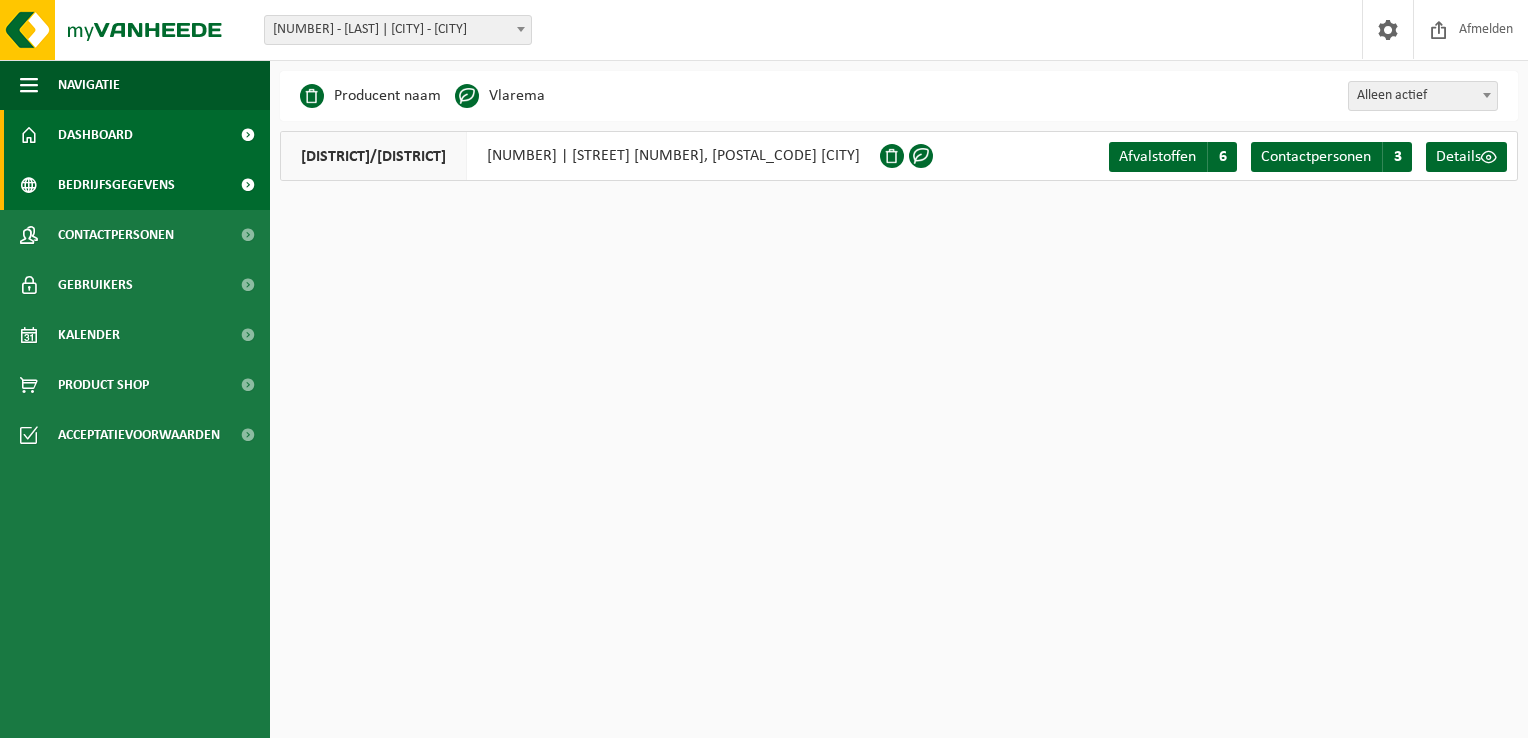 click at bounding box center (247, 135) 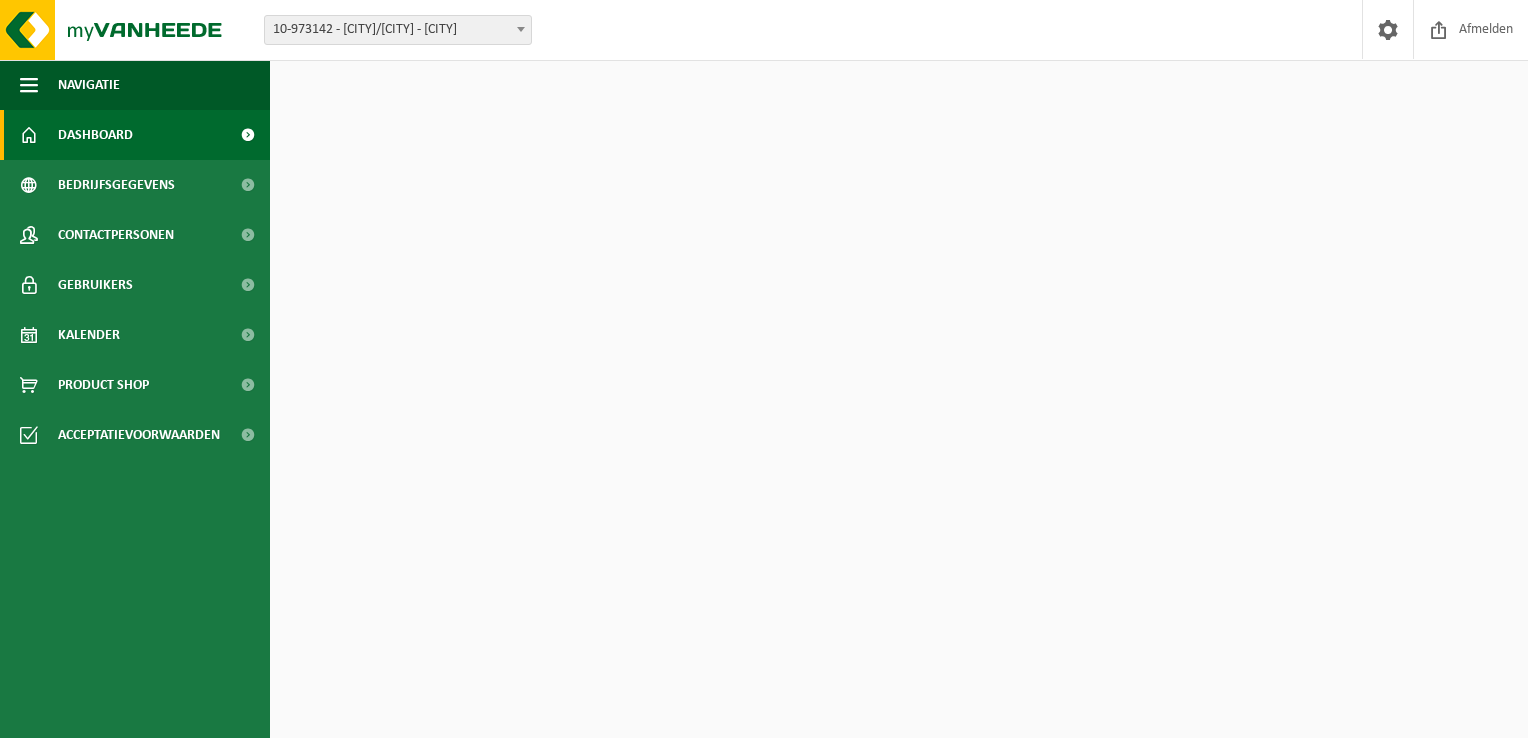 scroll, scrollTop: 0, scrollLeft: 0, axis: both 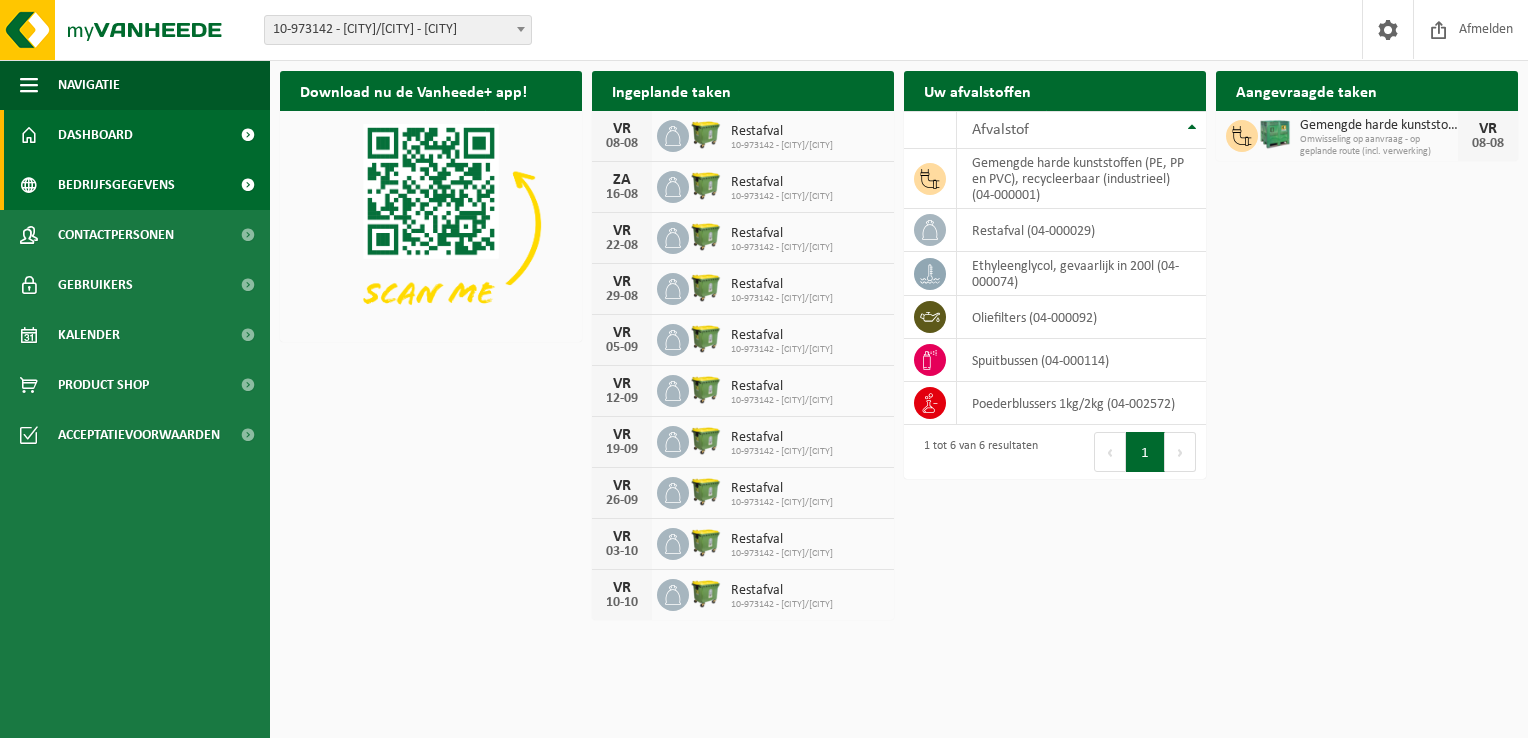 click on "Bedrijfsgegevens" at bounding box center (116, 185) 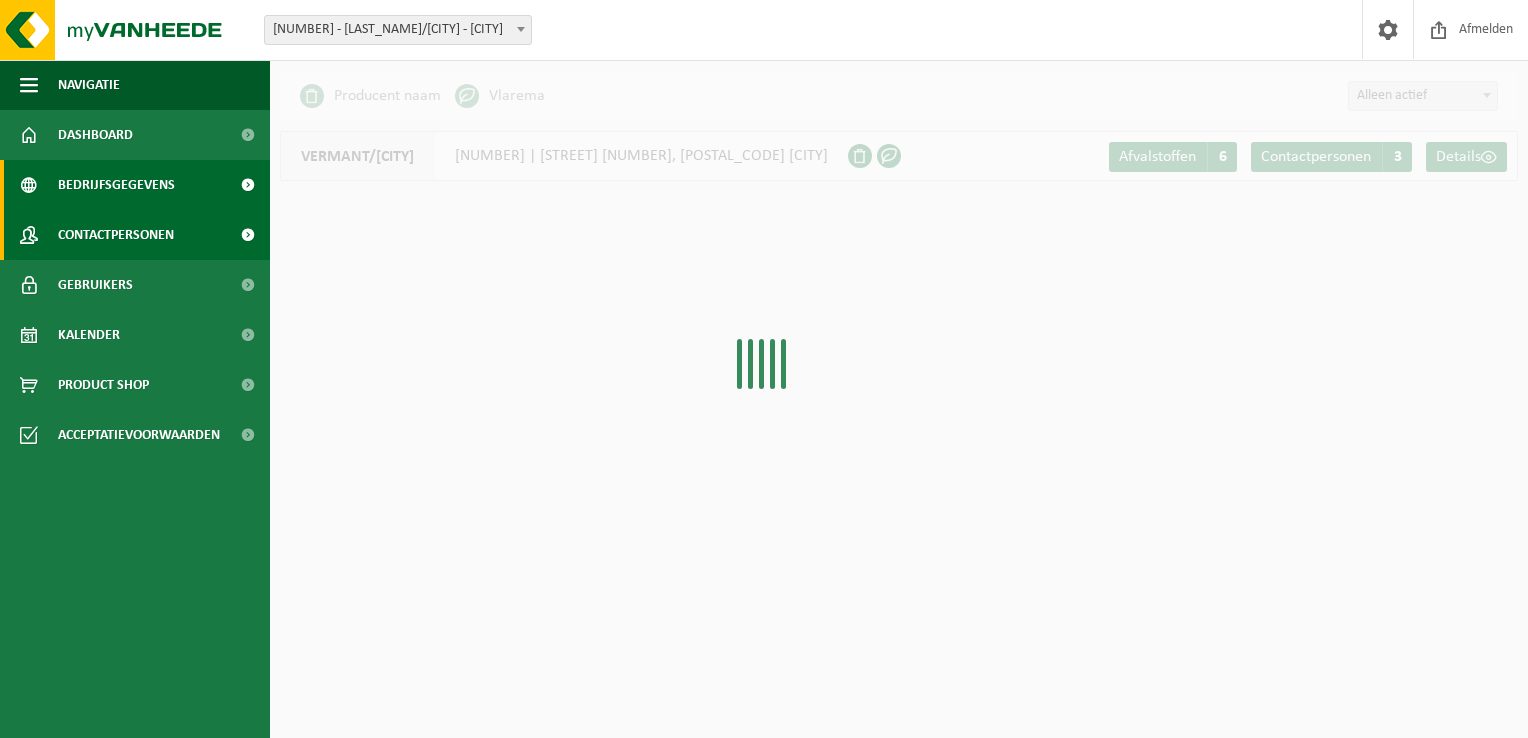 scroll, scrollTop: 0, scrollLeft: 0, axis: both 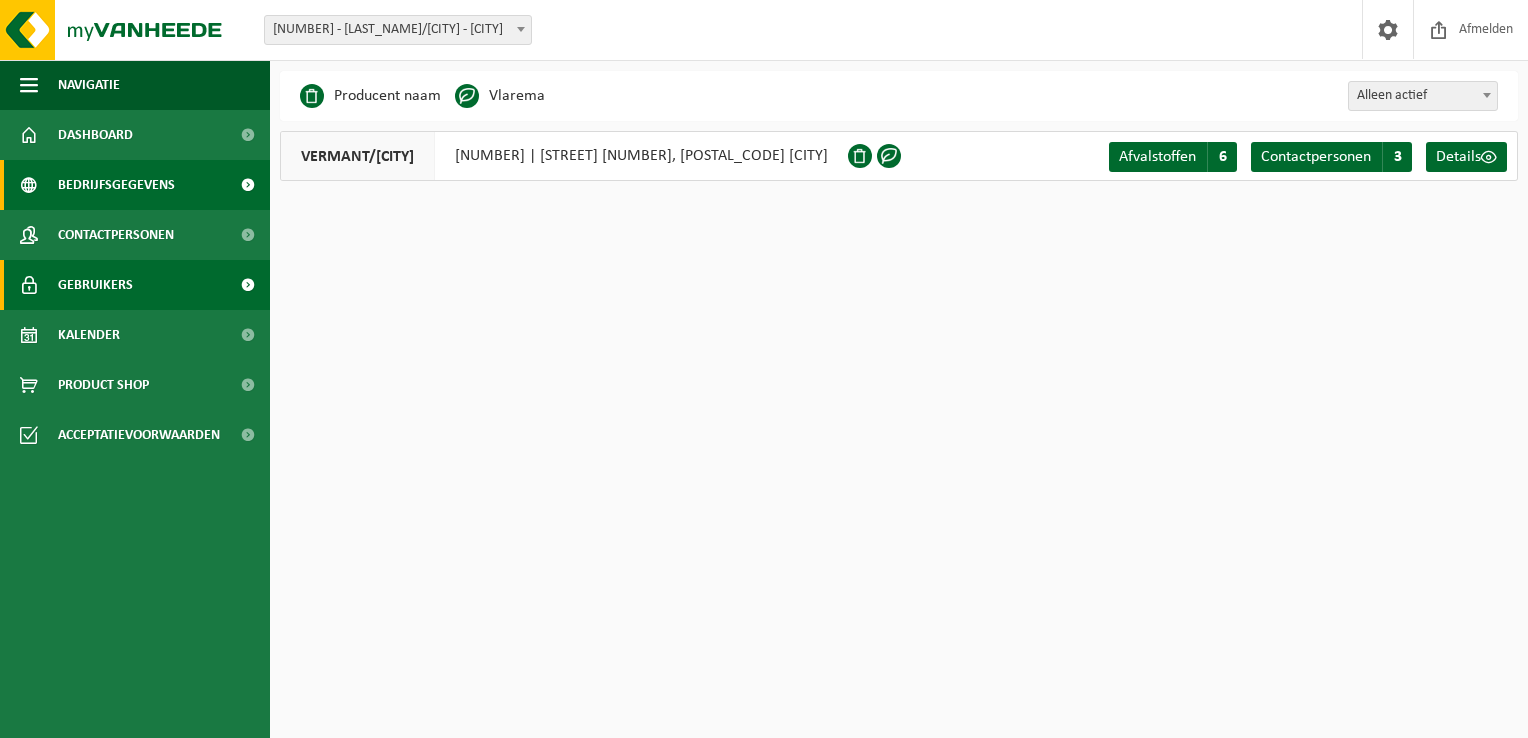 click on "Gebruikers" at bounding box center (95, 285) 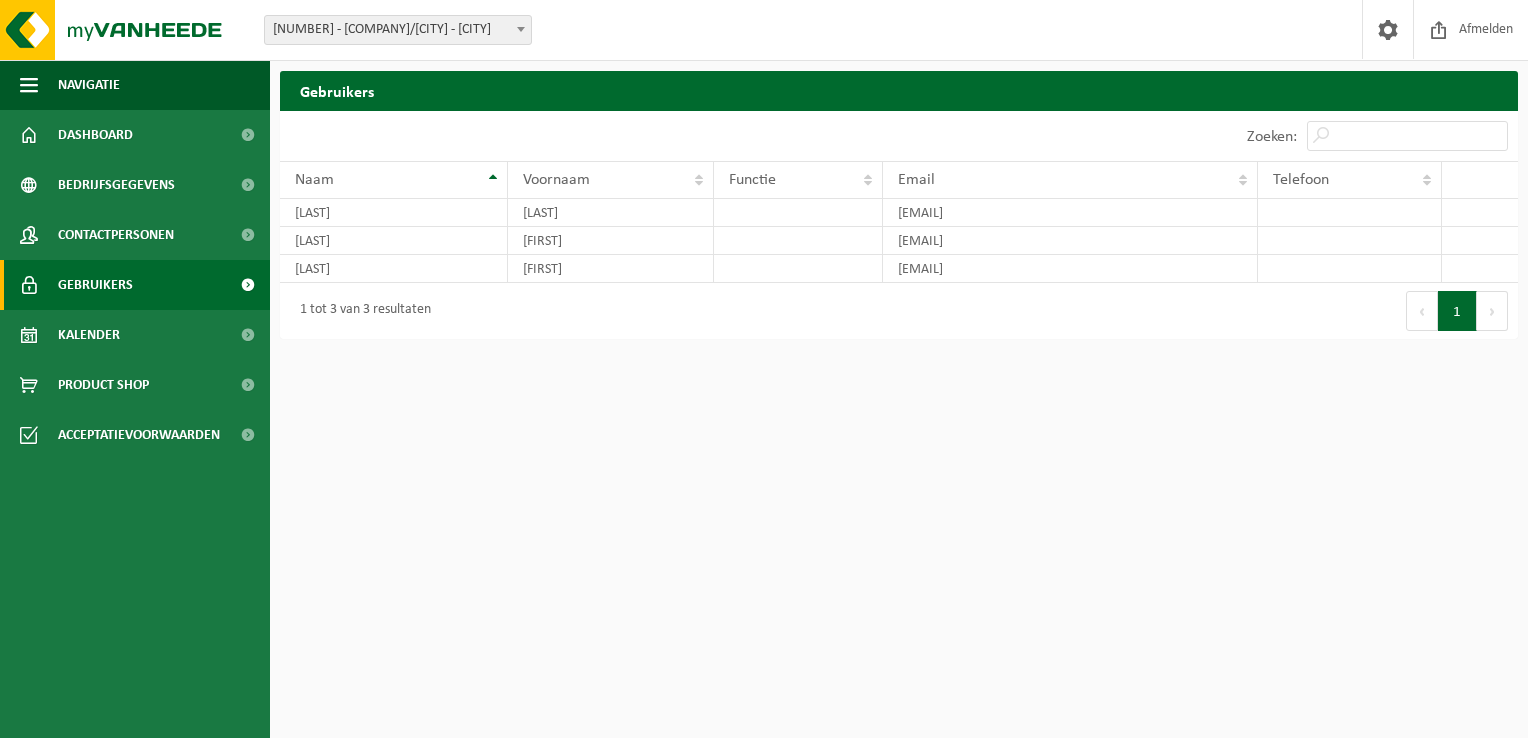 scroll, scrollTop: 0, scrollLeft: 0, axis: both 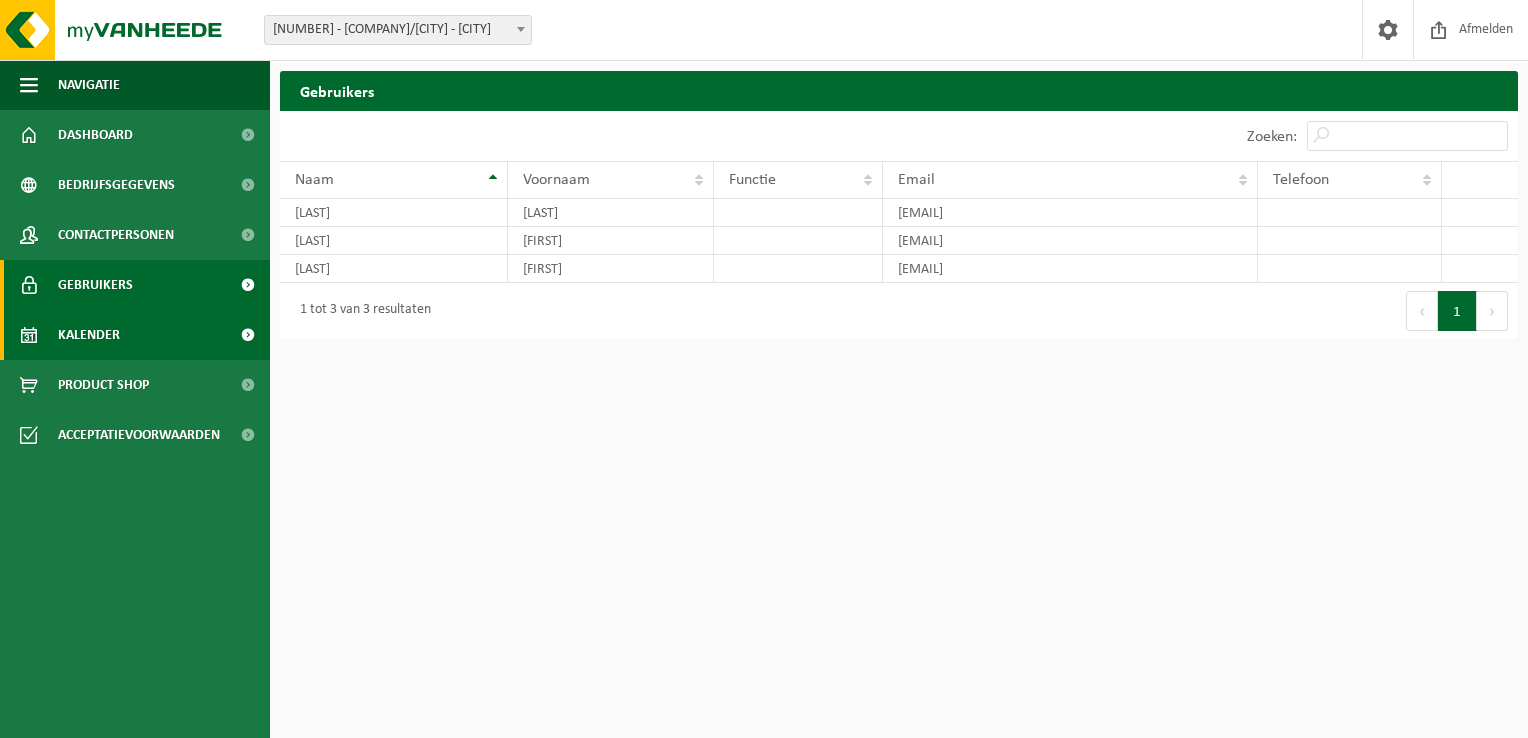 click on "Kalender" at bounding box center [89, 335] 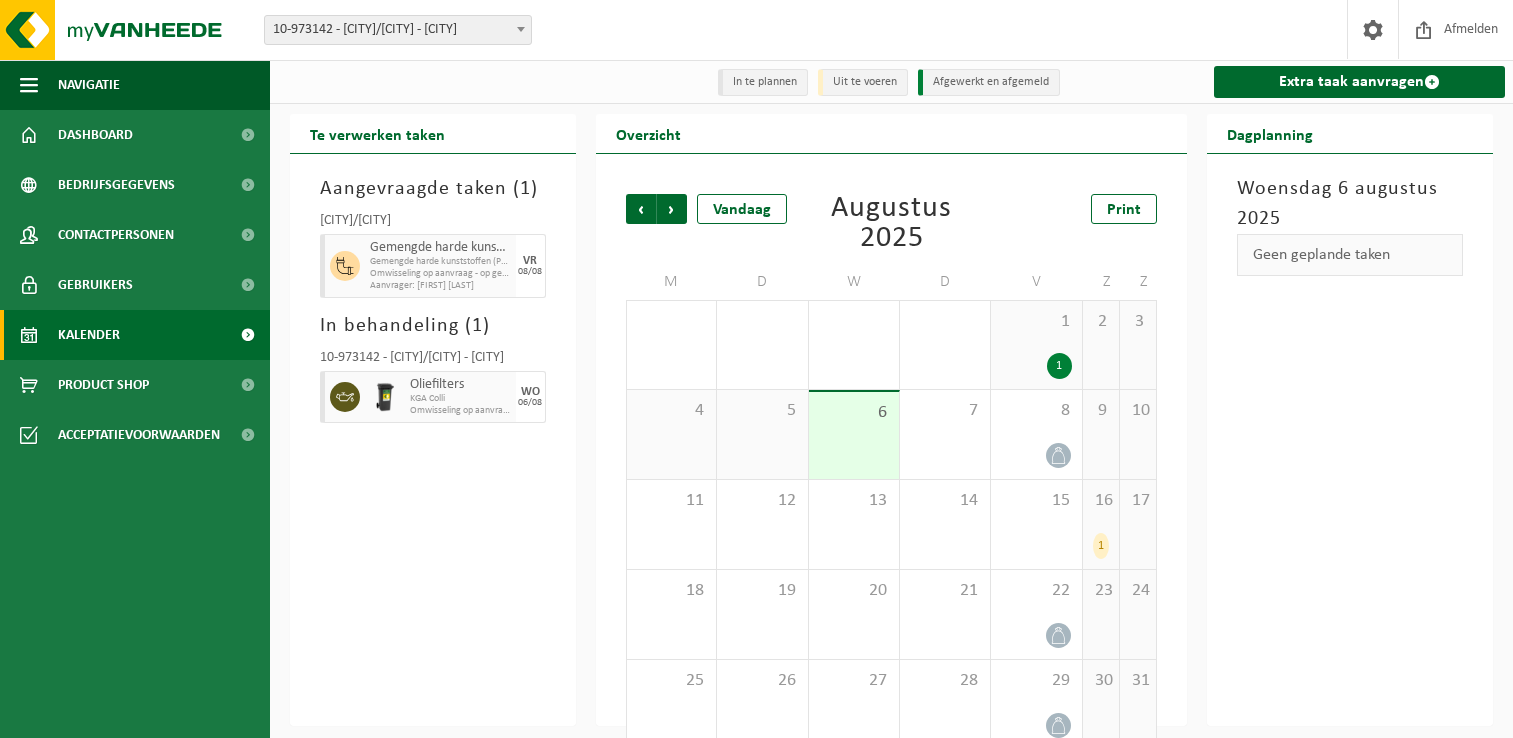 scroll, scrollTop: 0, scrollLeft: 0, axis: both 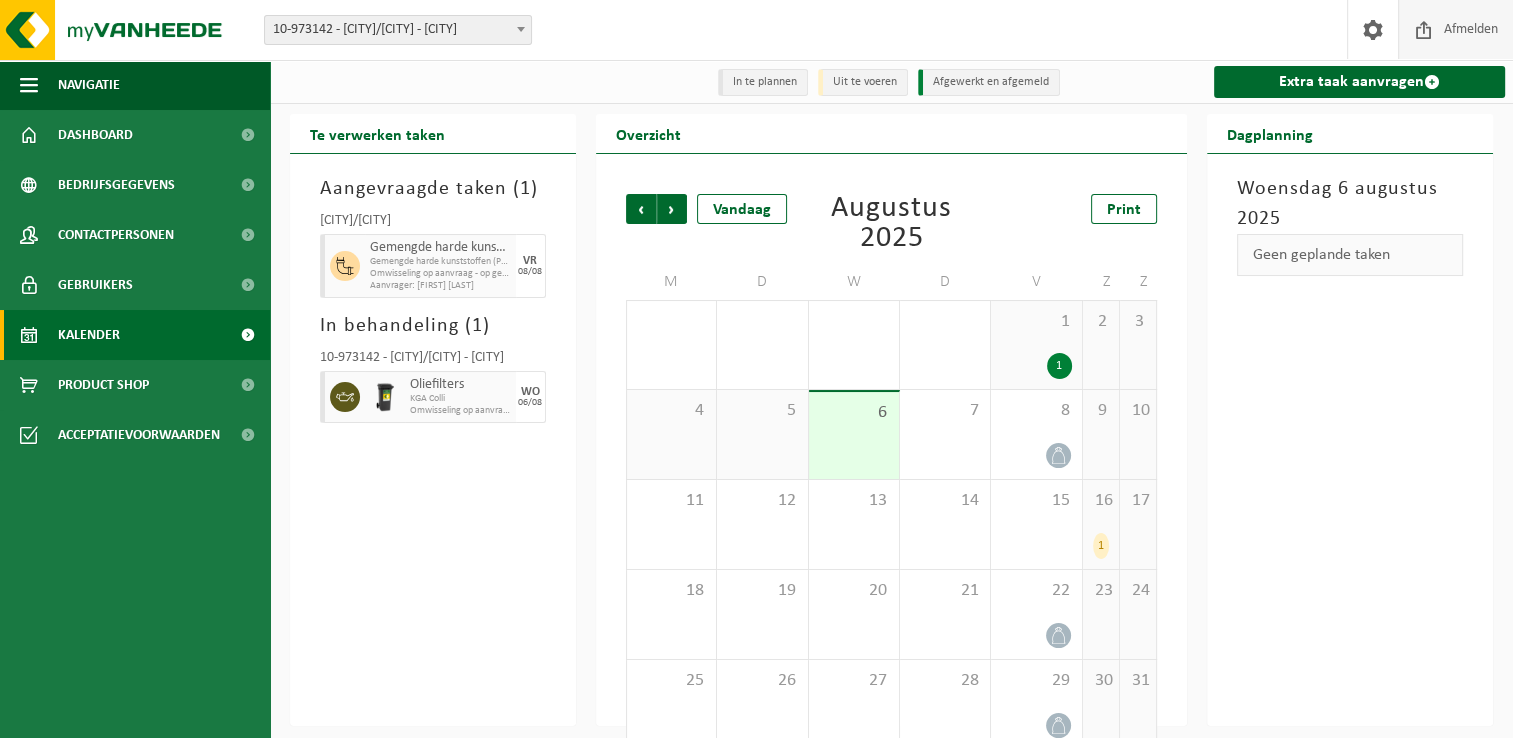 click on "Afmelden" at bounding box center [1471, 29] 